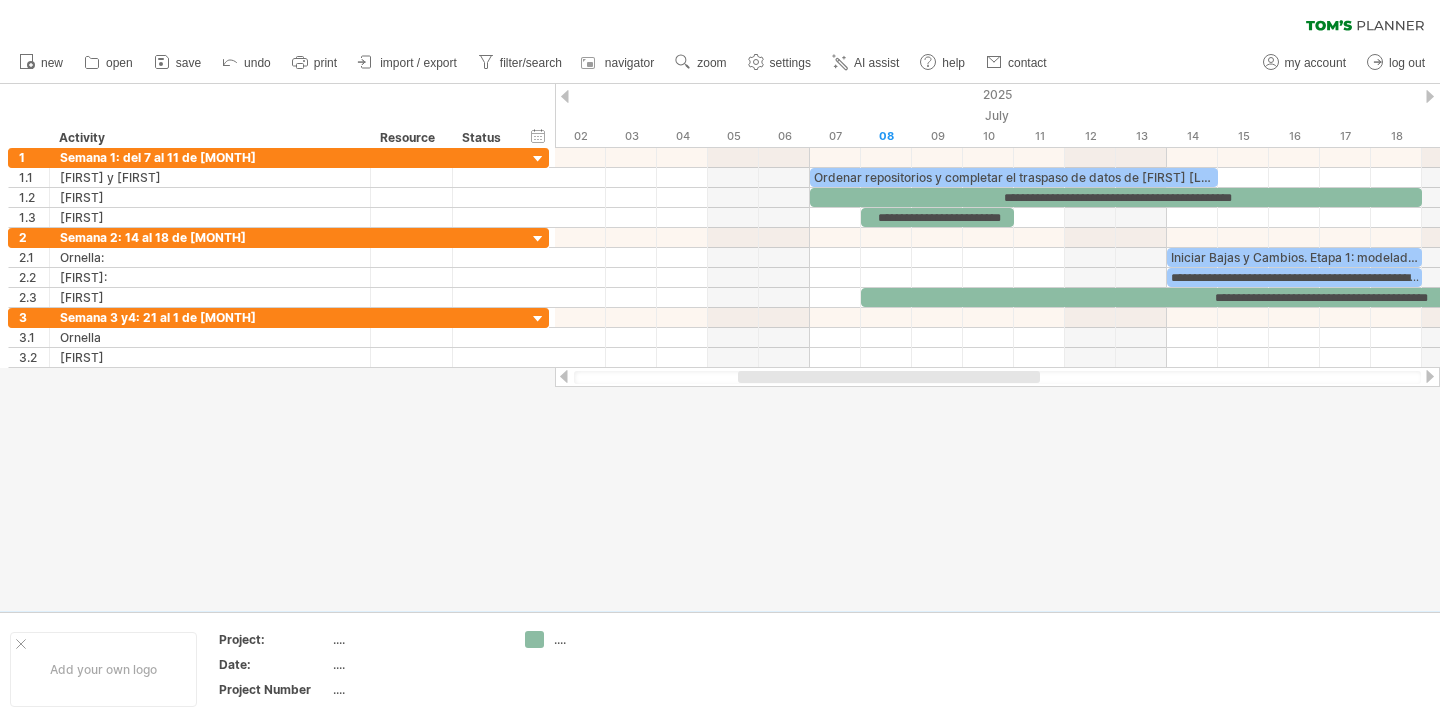 scroll, scrollTop: 0, scrollLeft: 0, axis: both 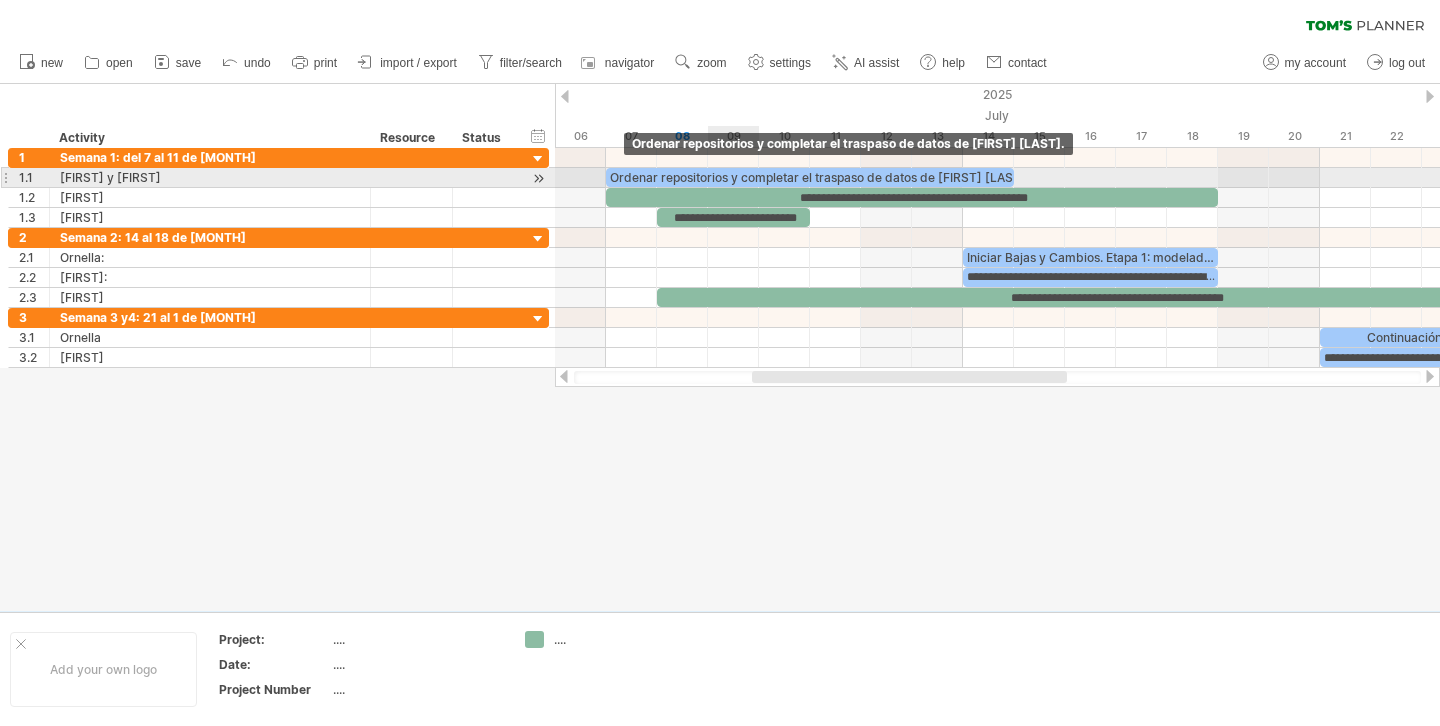 click on "Ordenar repositorios y completar el traspaso de datos de [FIRST] [LAST]." at bounding box center [810, 177] 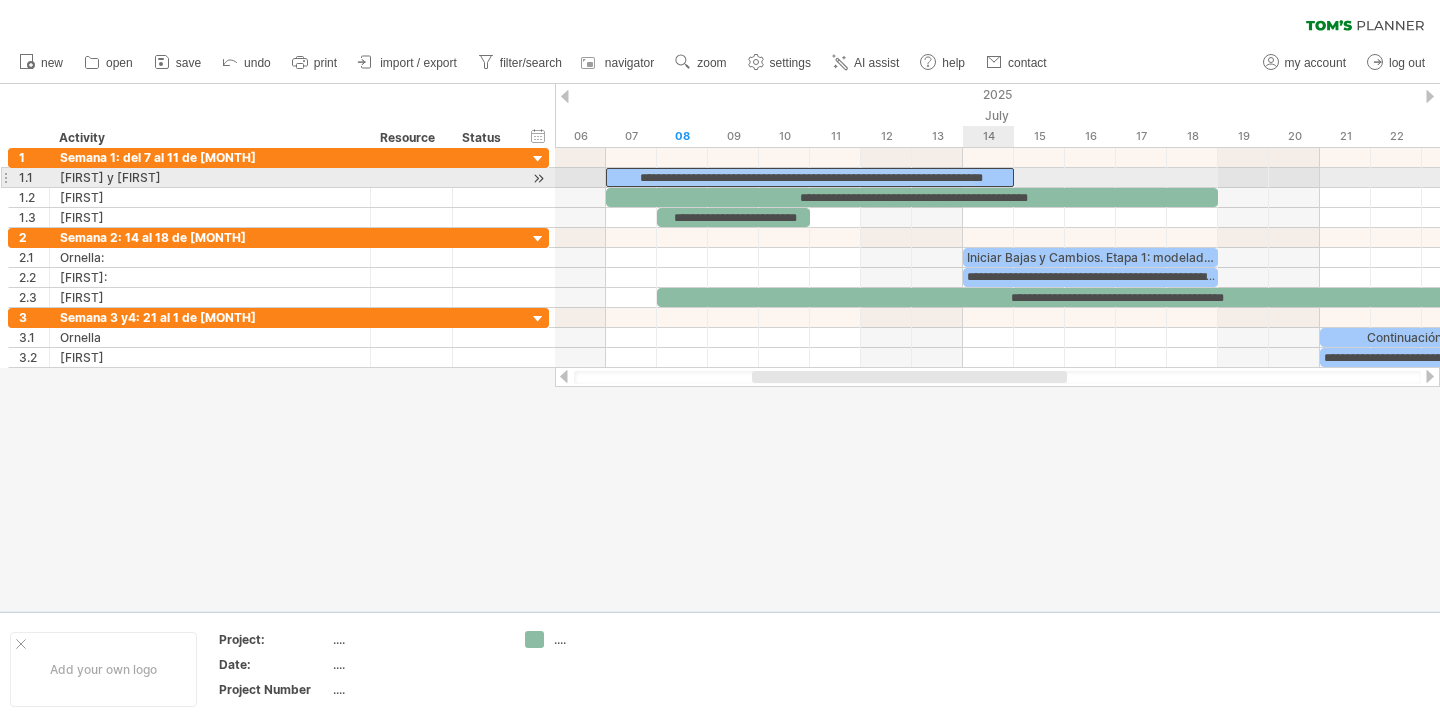 drag, startPoint x: 613, startPoint y: 177, endPoint x: 1009, endPoint y: 177, distance: 396 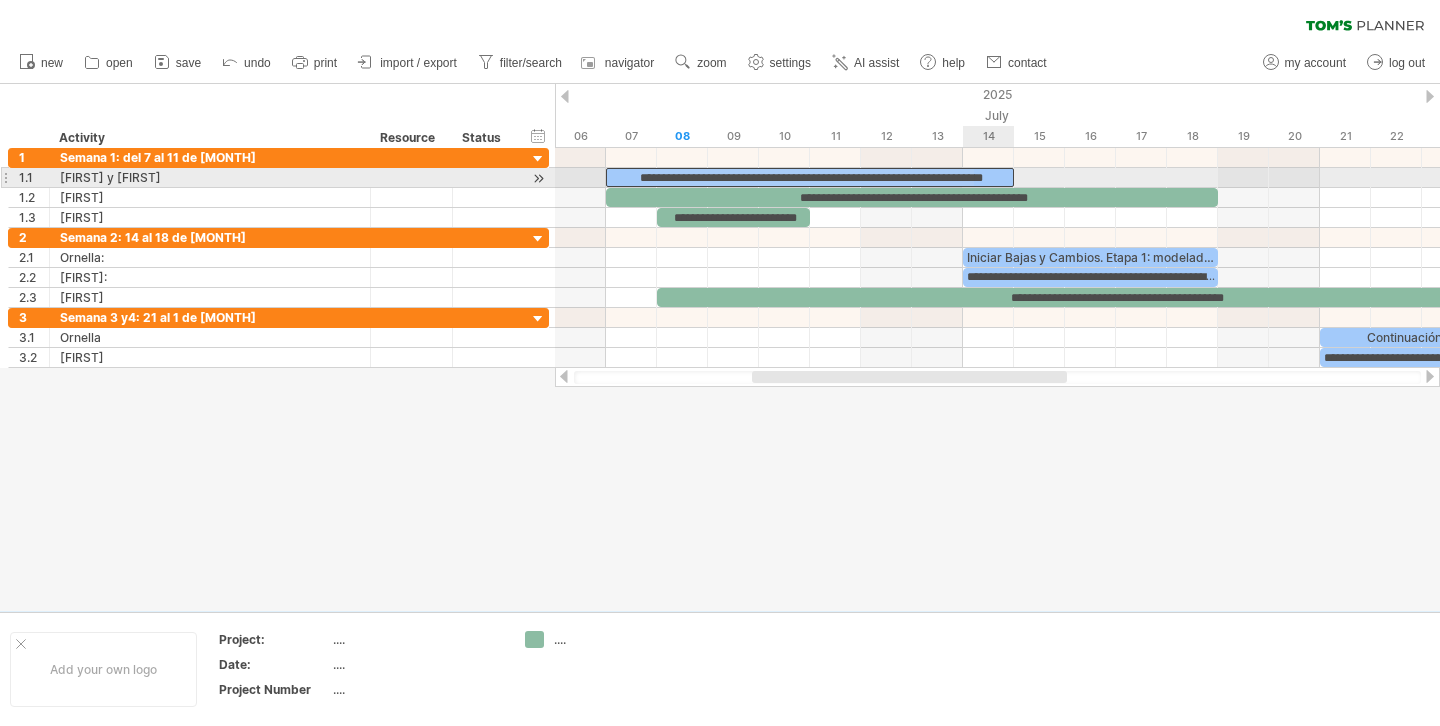 click on "**********" at bounding box center [810, 177] 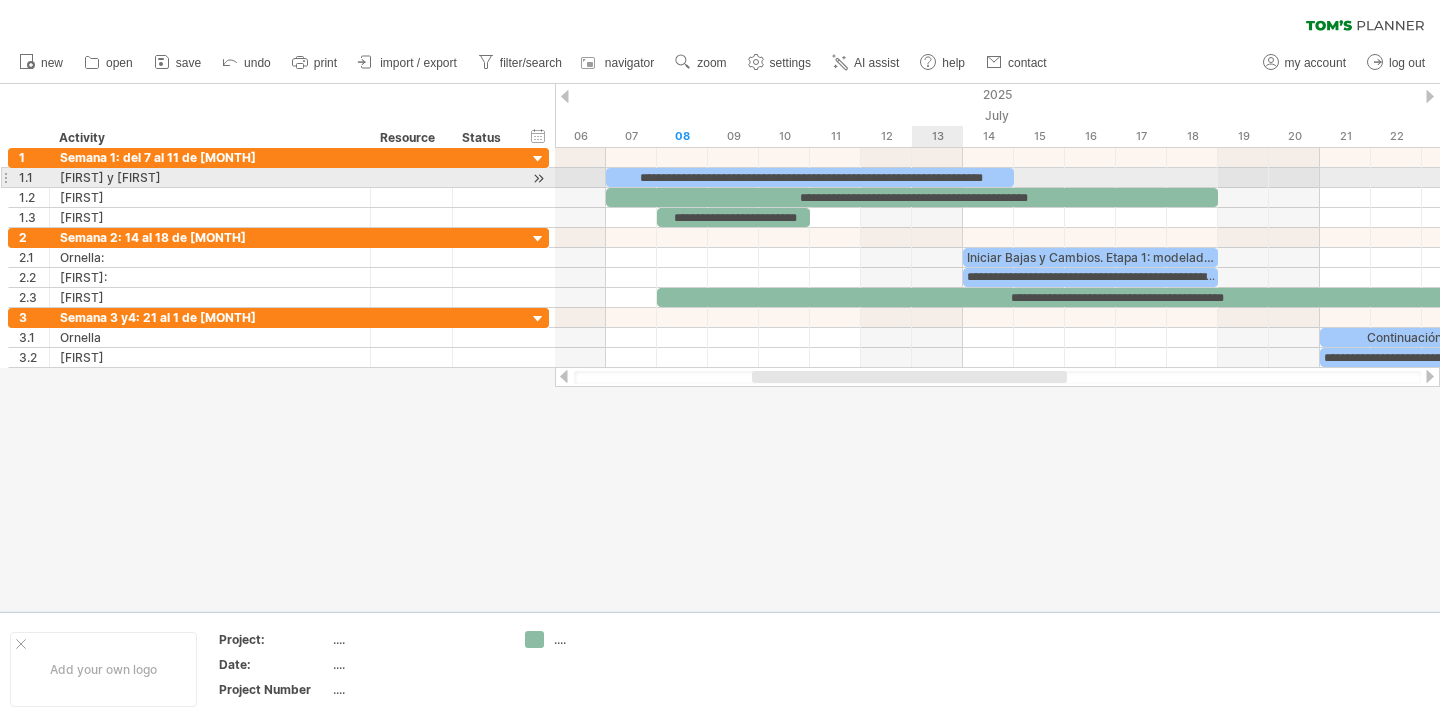 click on "**********" at bounding box center (810, 177) 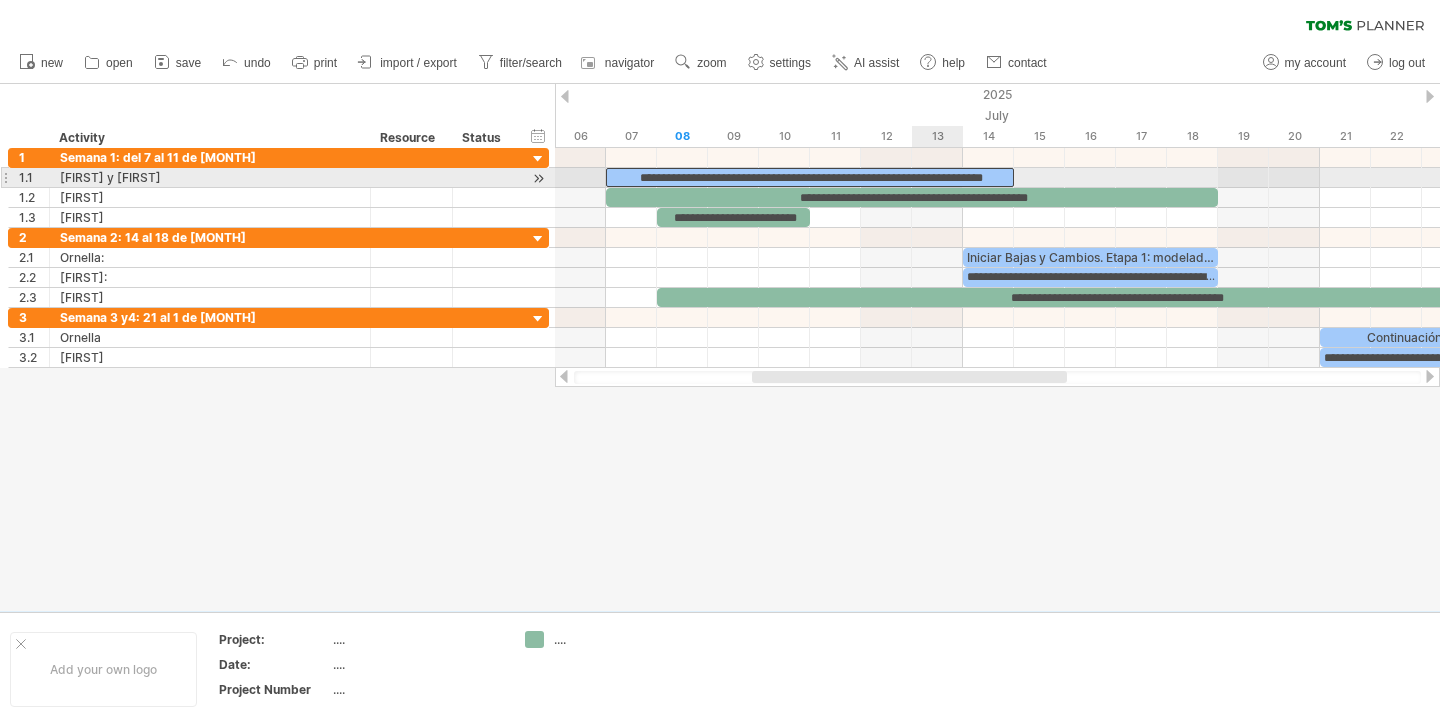 click on "**********" at bounding box center (810, 177) 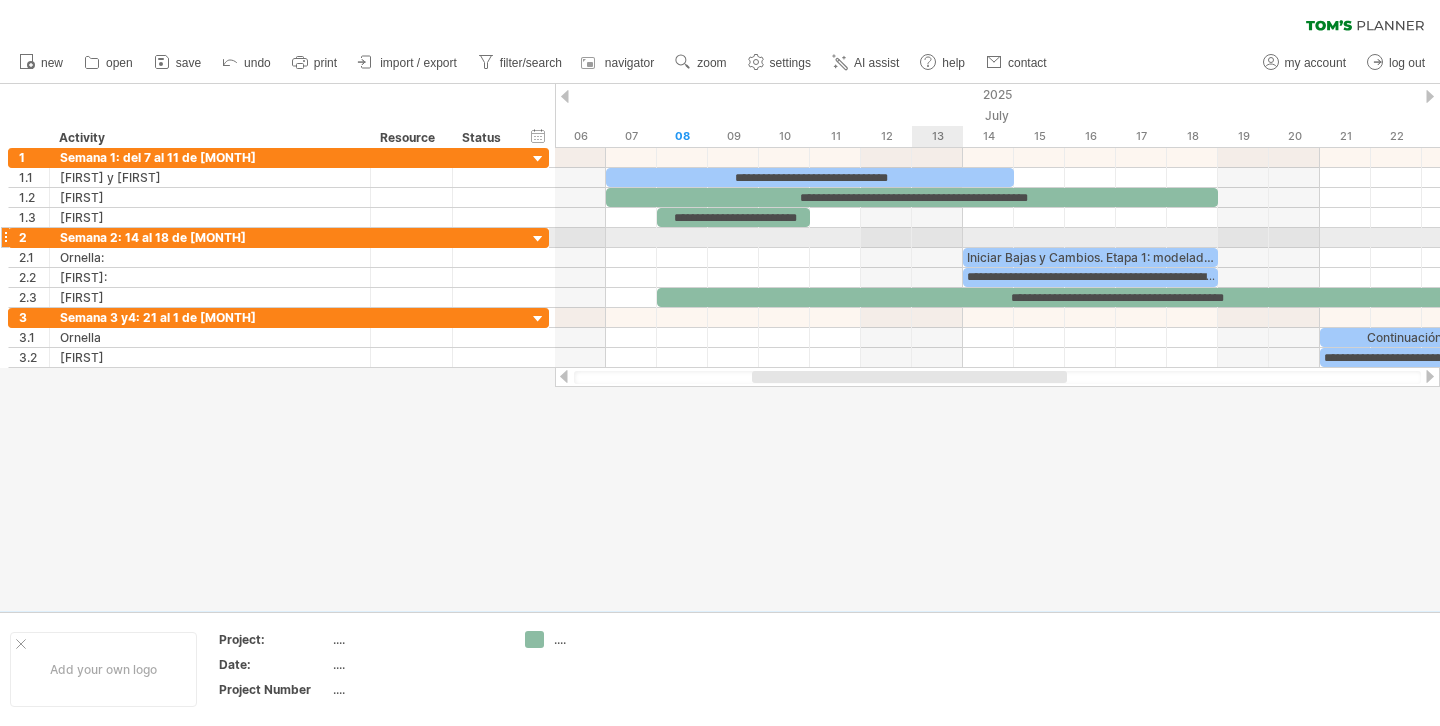 click at bounding box center (997, 238) 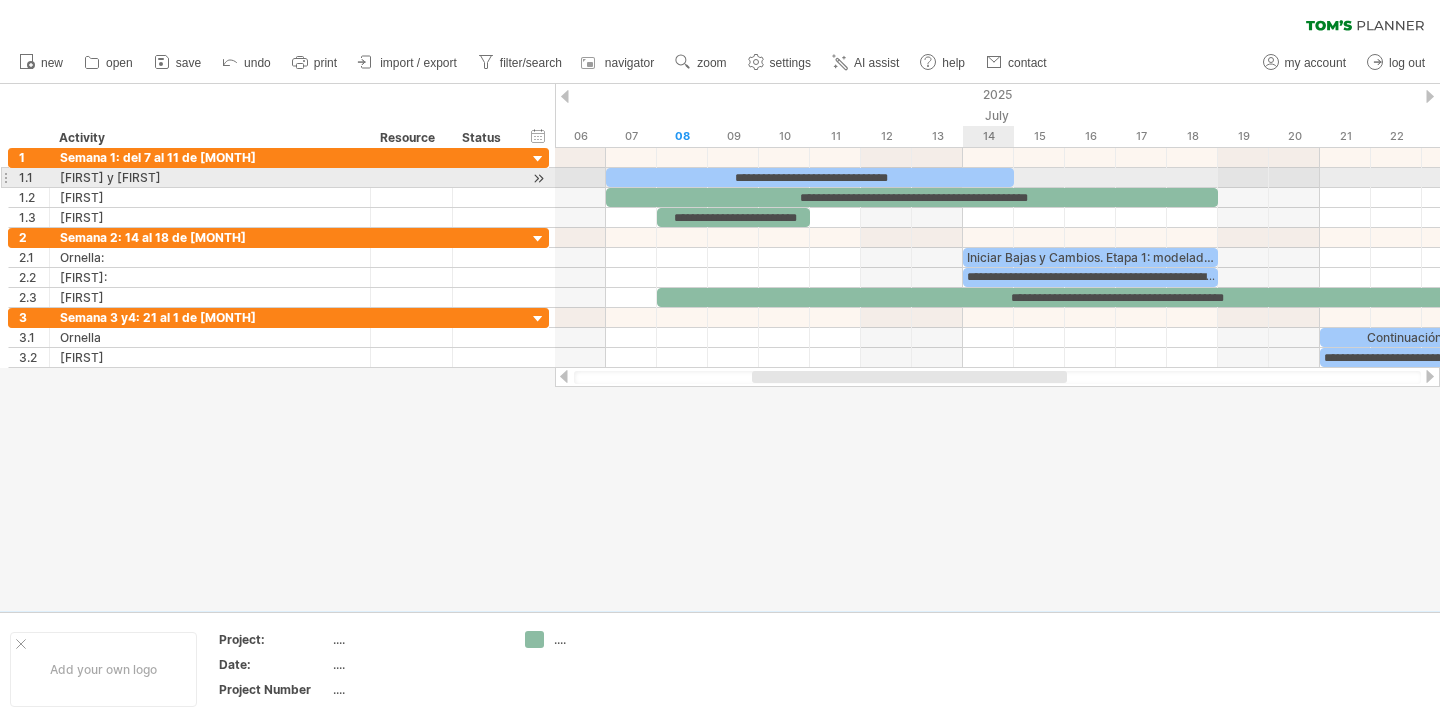 click on "**********" at bounding box center (810, 177) 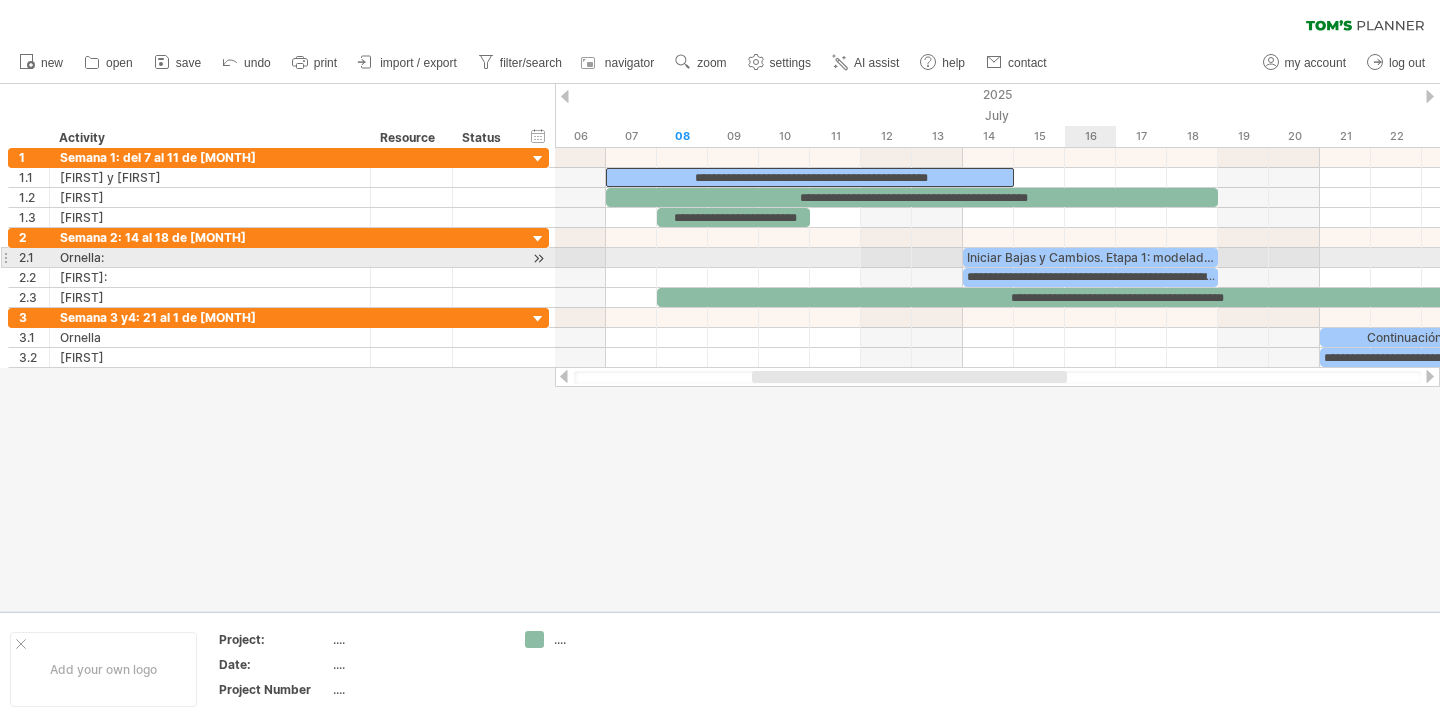 click on "**********" at bounding box center (1090, 277) 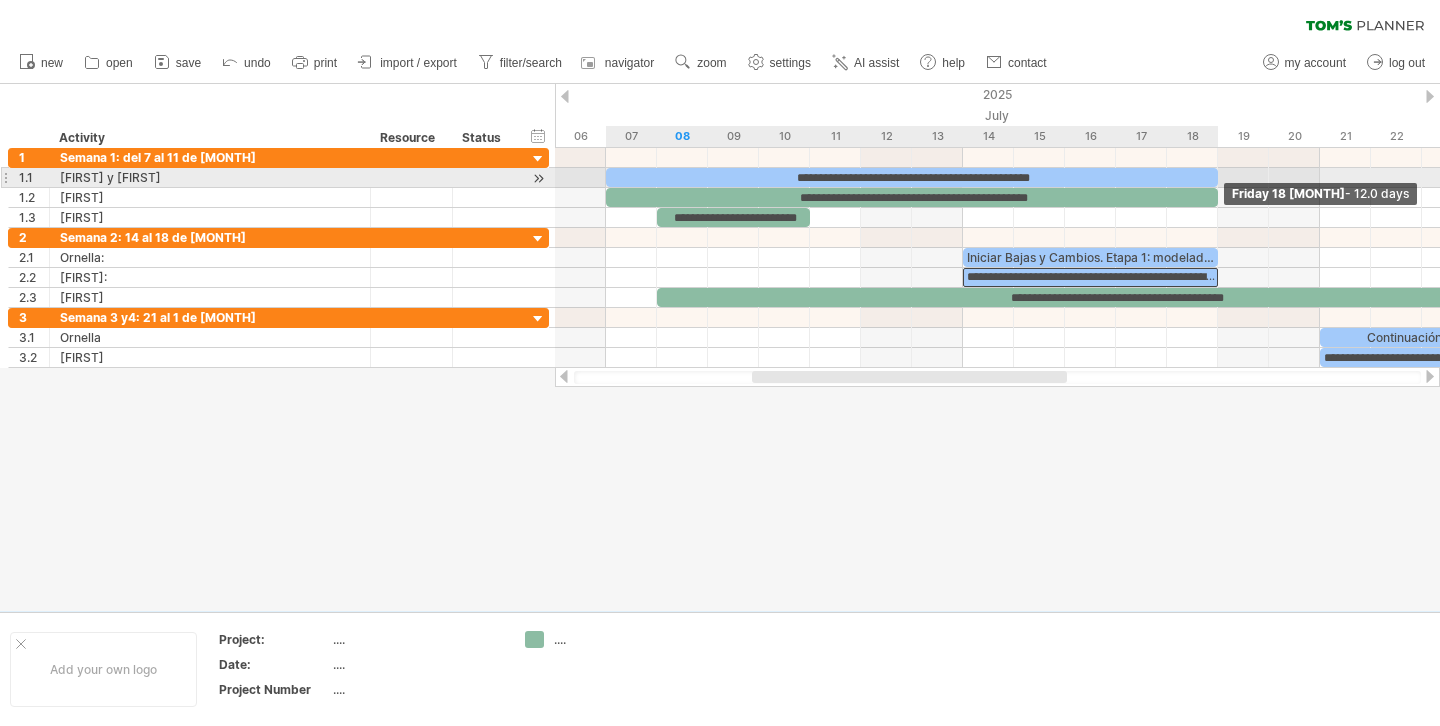 drag, startPoint x: 1012, startPoint y: 175, endPoint x: 1211, endPoint y: 176, distance: 199.00252 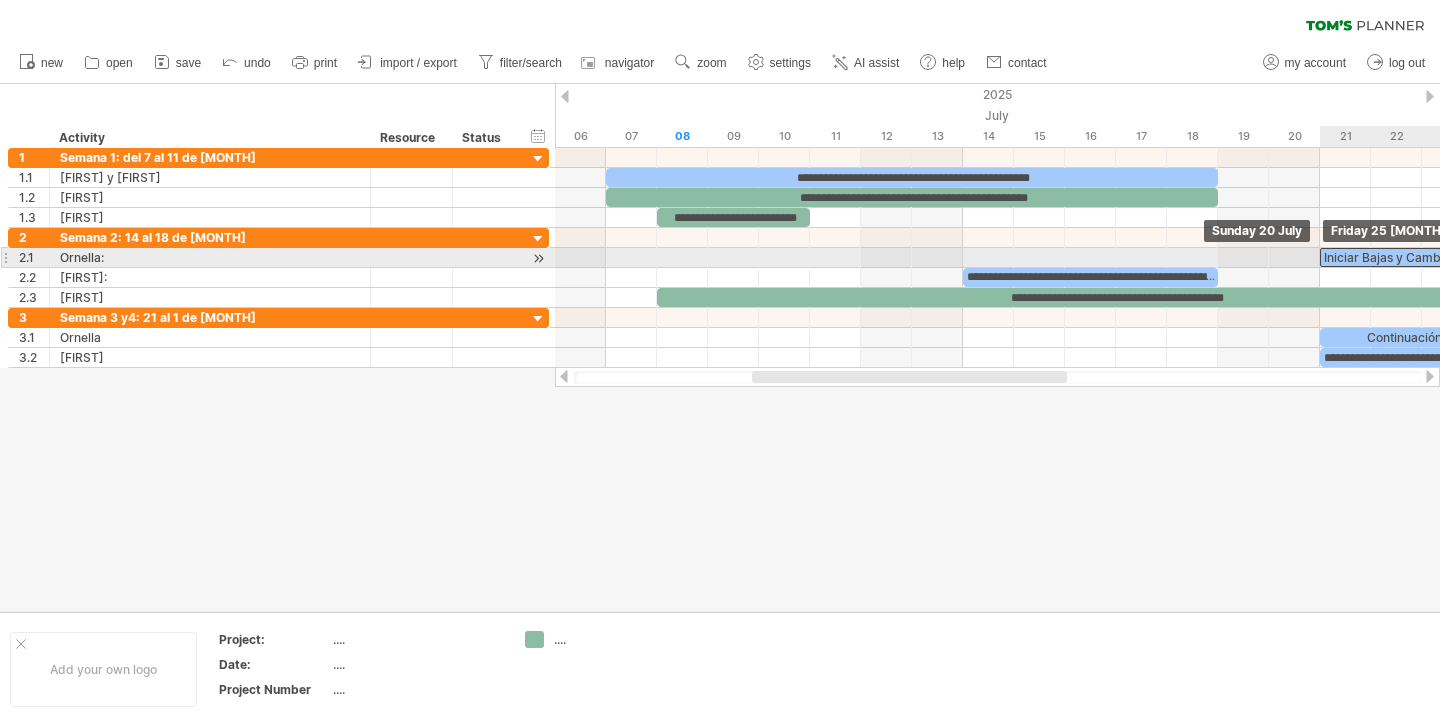 drag, startPoint x: 999, startPoint y: 257, endPoint x: 1349, endPoint y: 257, distance: 350 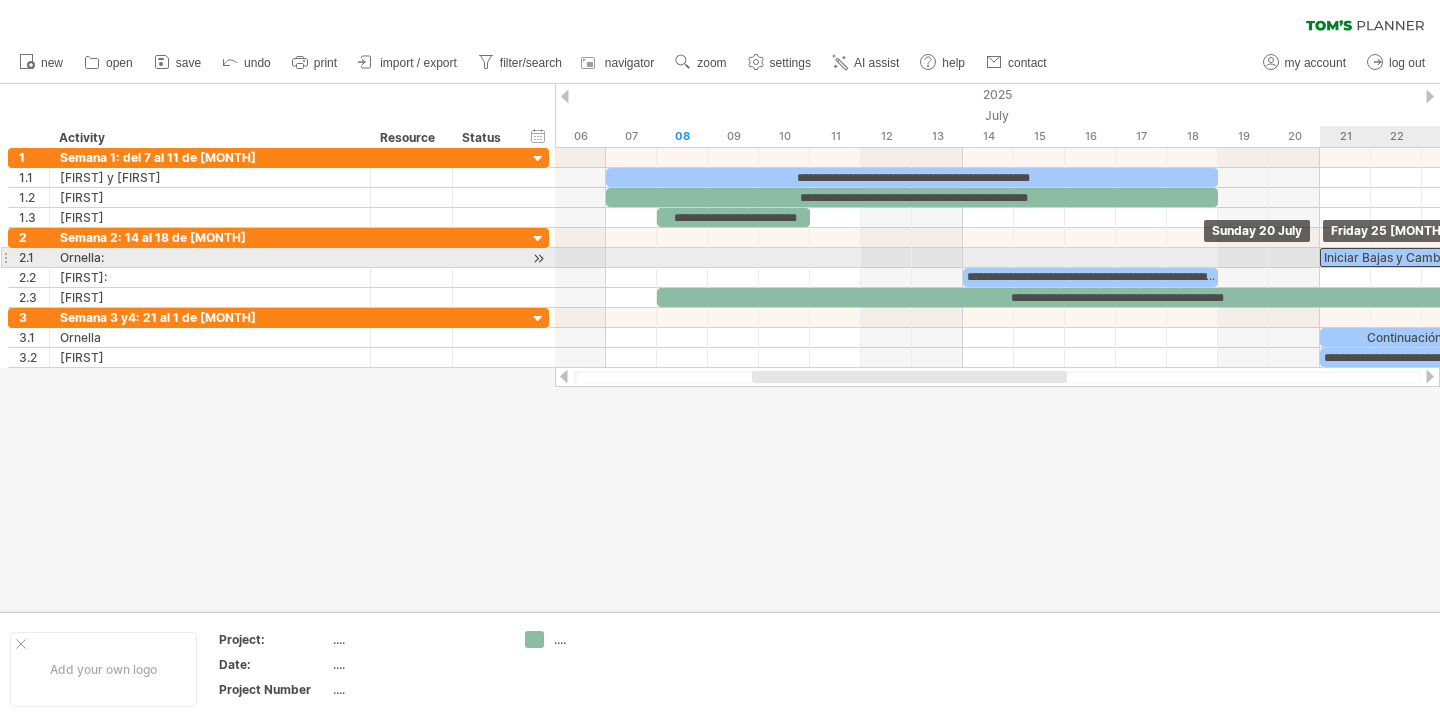 click on "Iniciar Bajas y Cambios. Etapa 1: modelado de datos" at bounding box center [1447, 257] 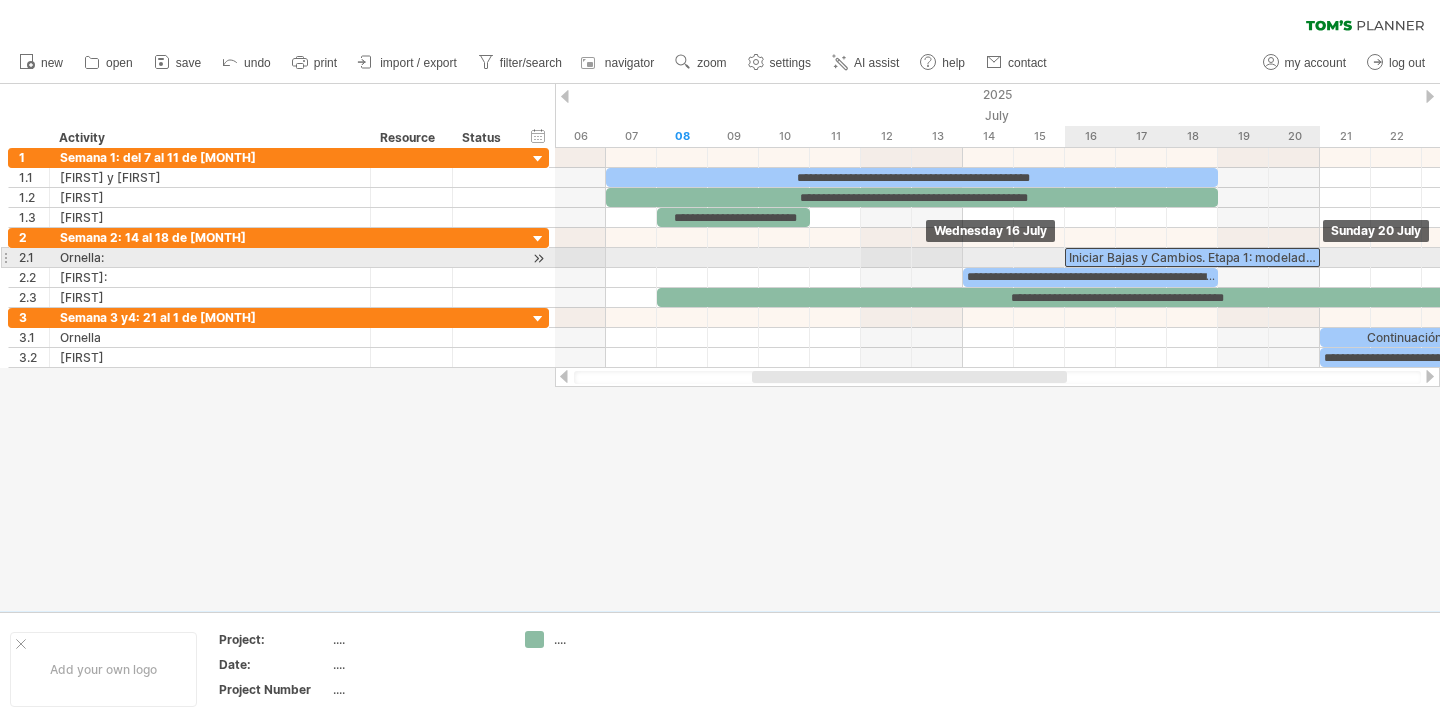 drag, startPoint x: 1359, startPoint y: 255, endPoint x: 1114, endPoint y: 258, distance: 245.01837 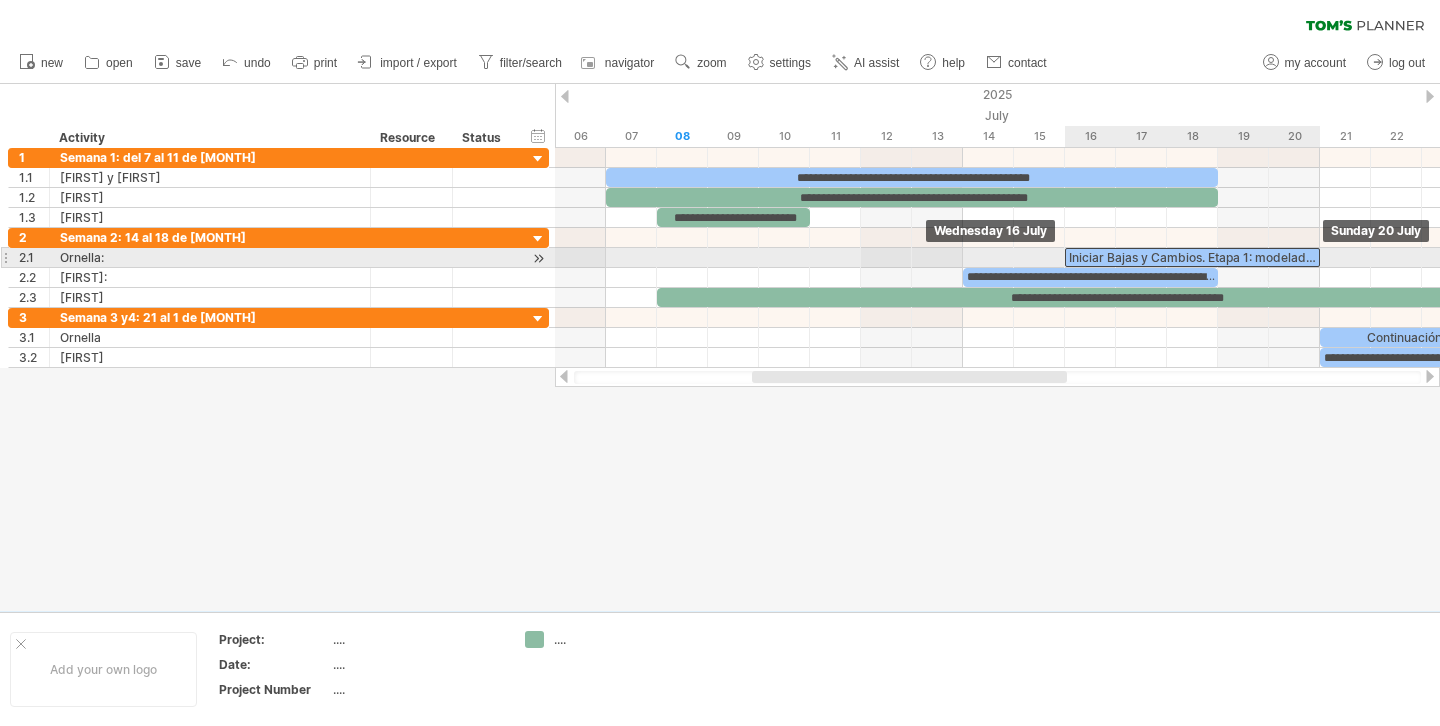 click on "Iniciar Bajas y Cambios. Etapa 1: modelado de datos" at bounding box center (1192, 257) 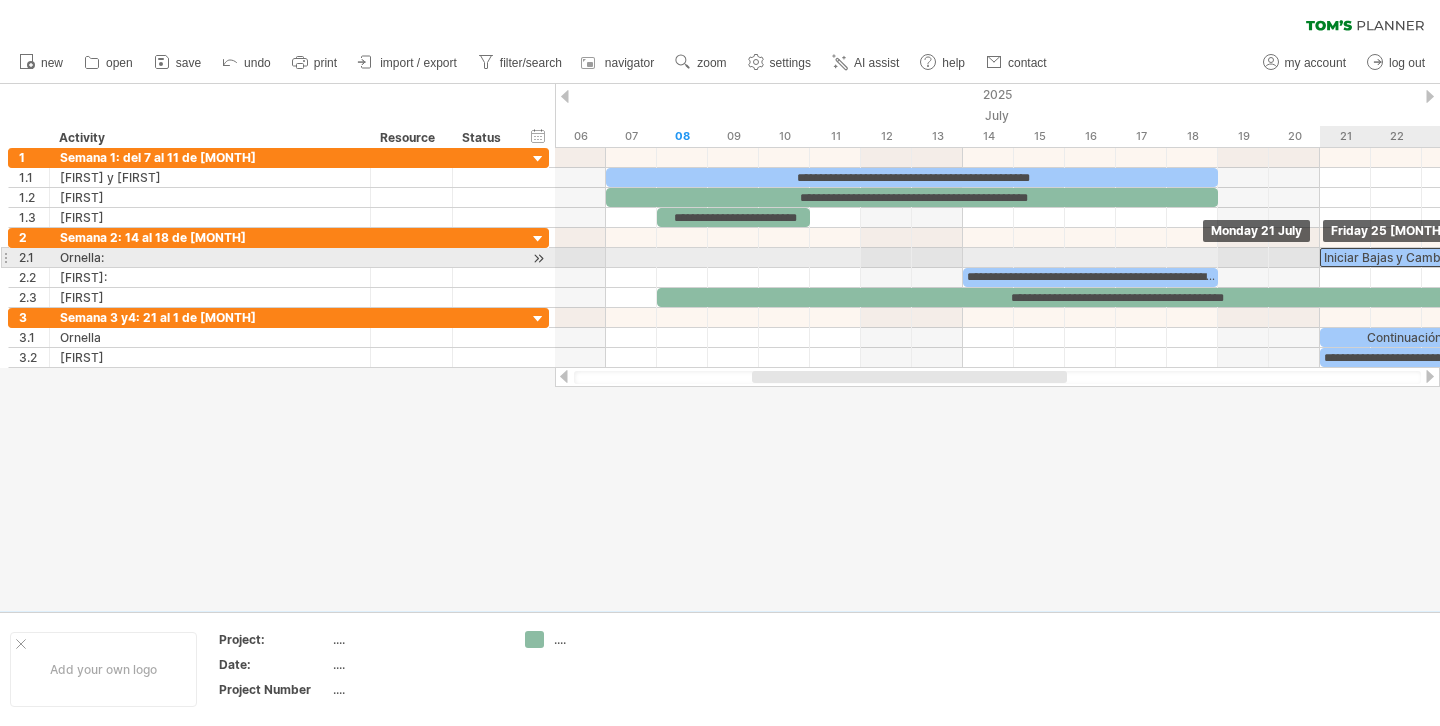drag, startPoint x: 1108, startPoint y: 258, endPoint x: 1354, endPoint y: 251, distance: 246.09958 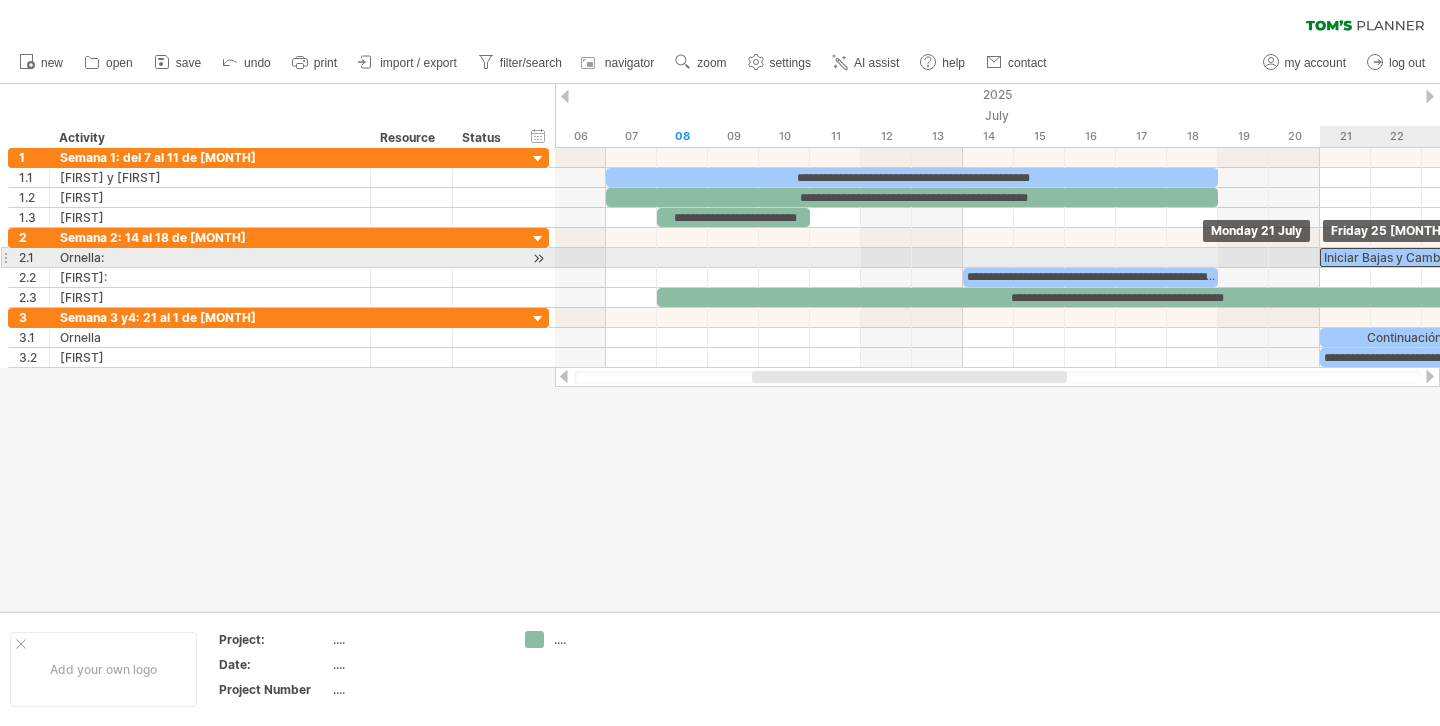 click on "Iniciar Bajas y Cambios. Etapa 1: modelado de datos" at bounding box center (1447, 257) 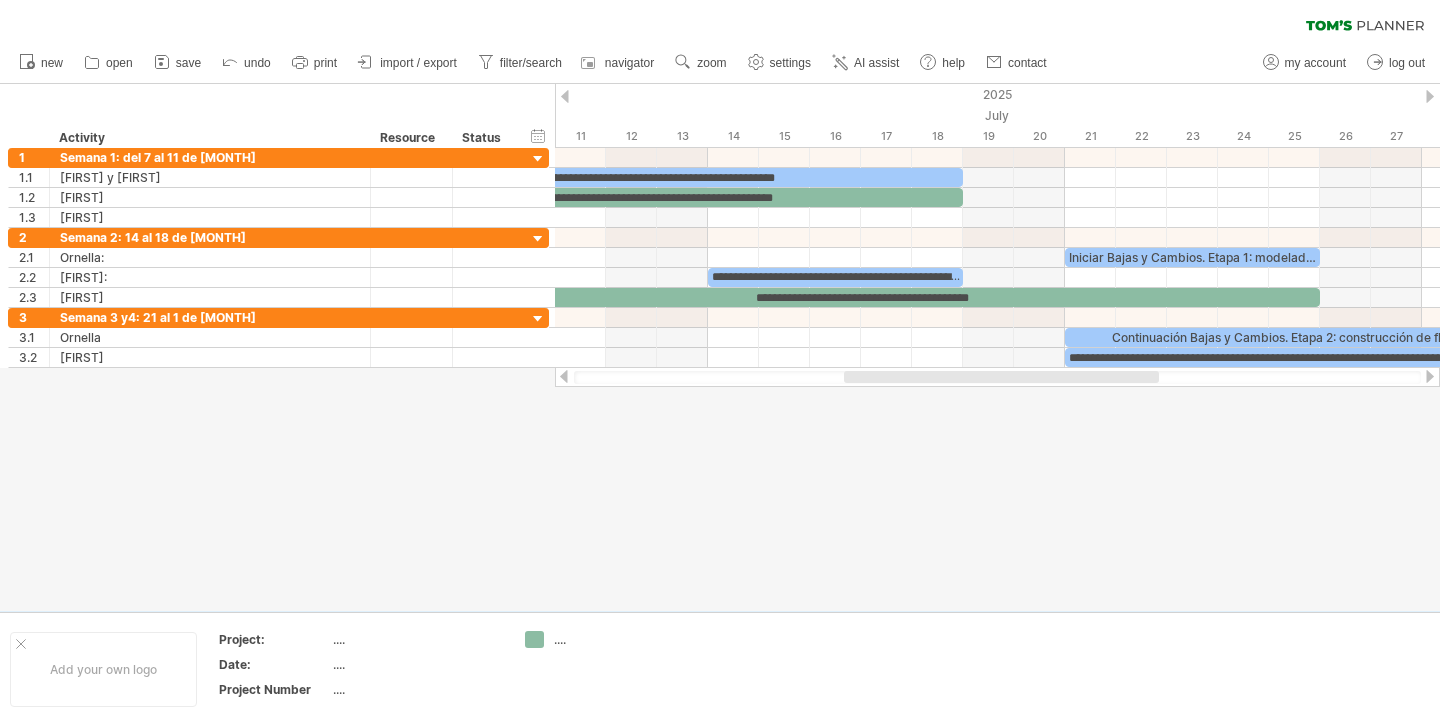 drag, startPoint x: 1046, startPoint y: 377, endPoint x: 1138, endPoint y: 375, distance: 92.021736 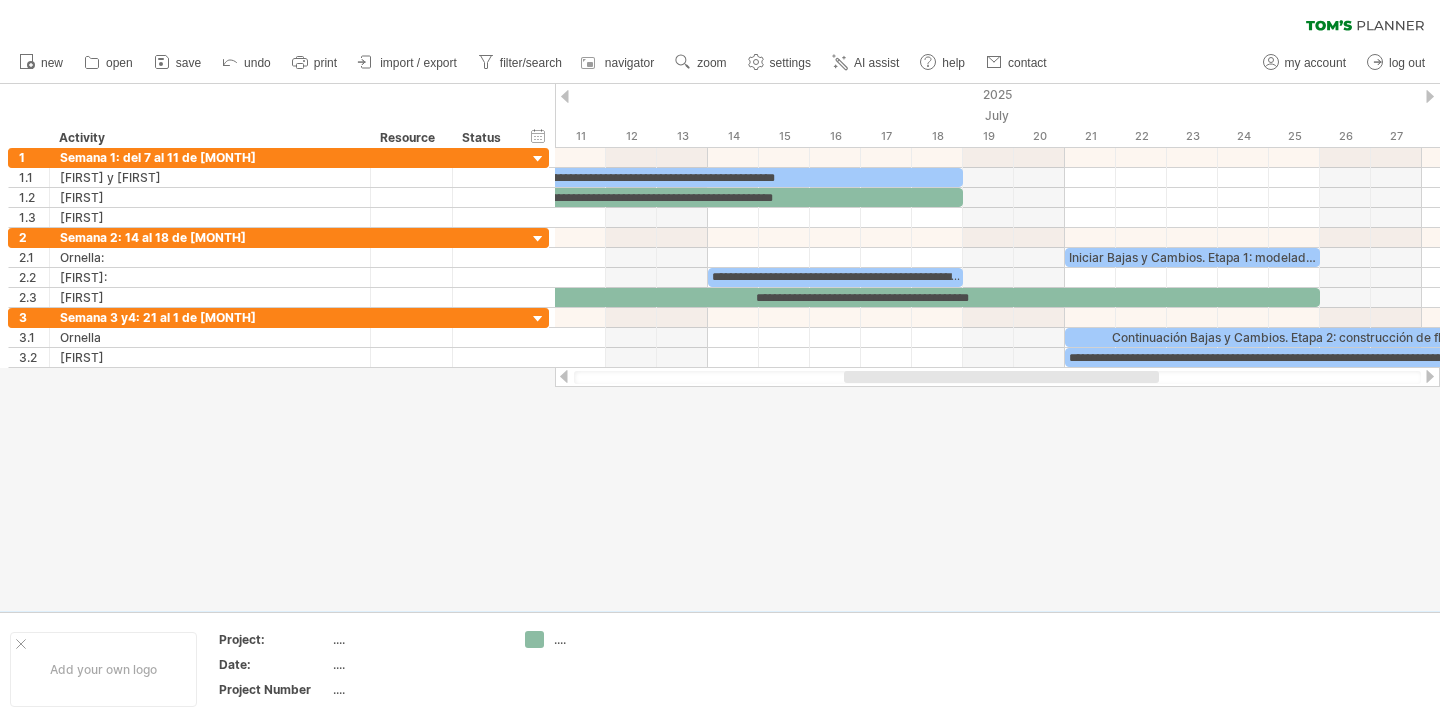 click at bounding box center (1001, 377) 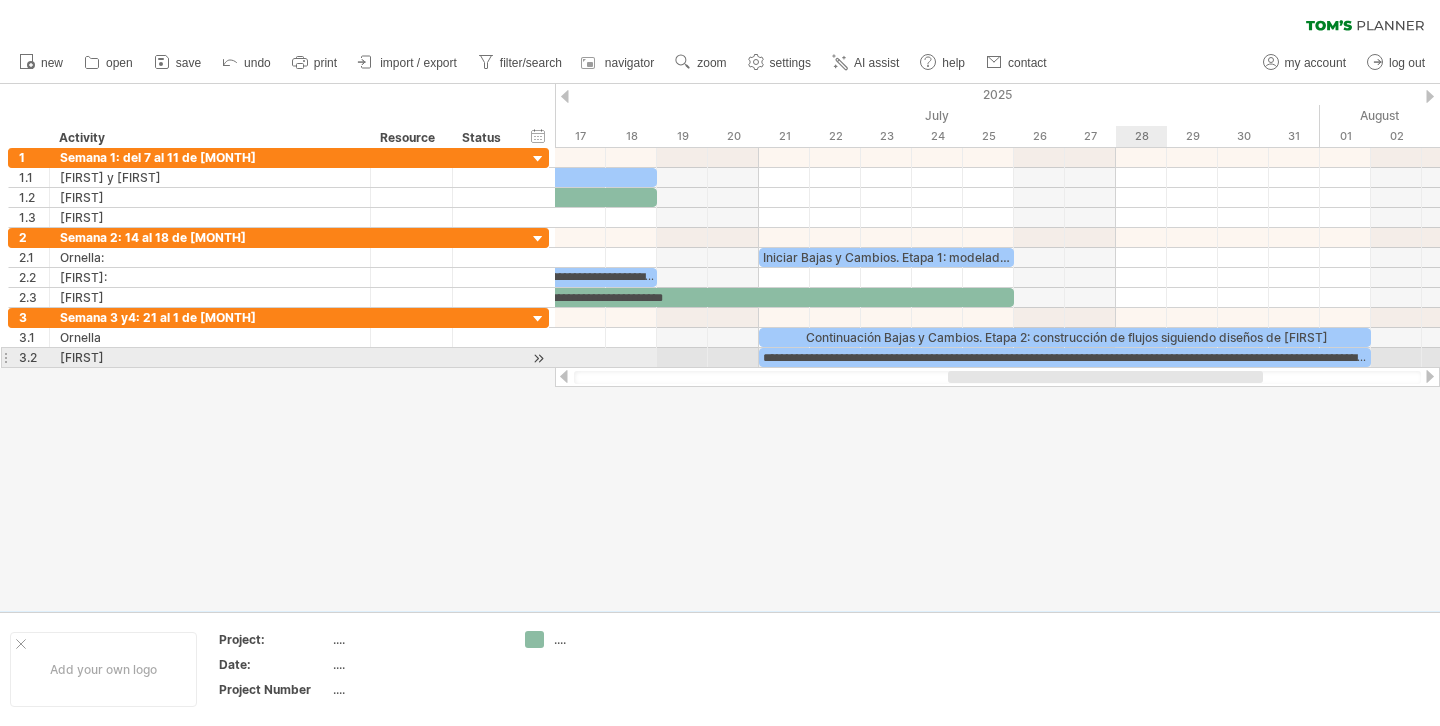 drag, startPoint x: 1017, startPoint y: 377, endPoint x: 1135, endPoint y: 362, distance: 118.94957 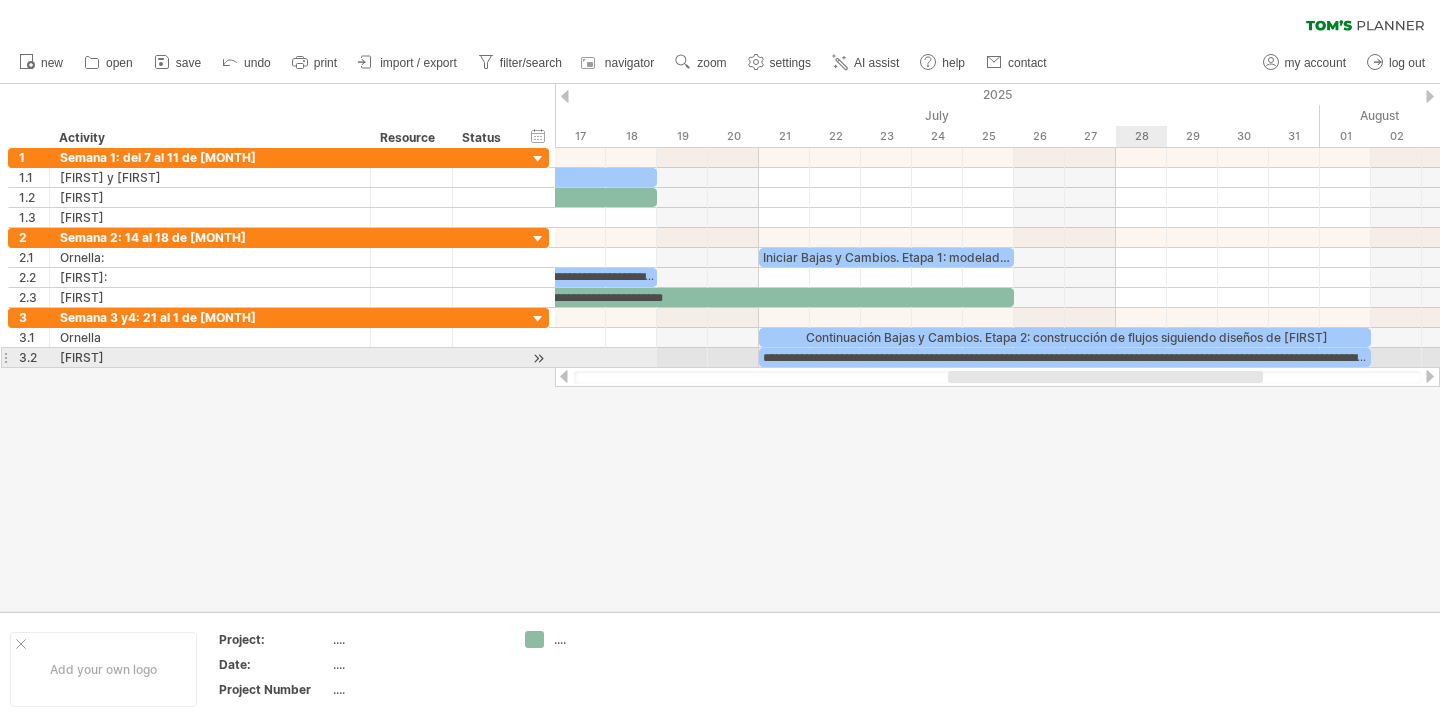click on "Trying to reach plan.tomsplanner.com
Connected again...
0%
clear filter
new 1" at bounding box center (720, 363) 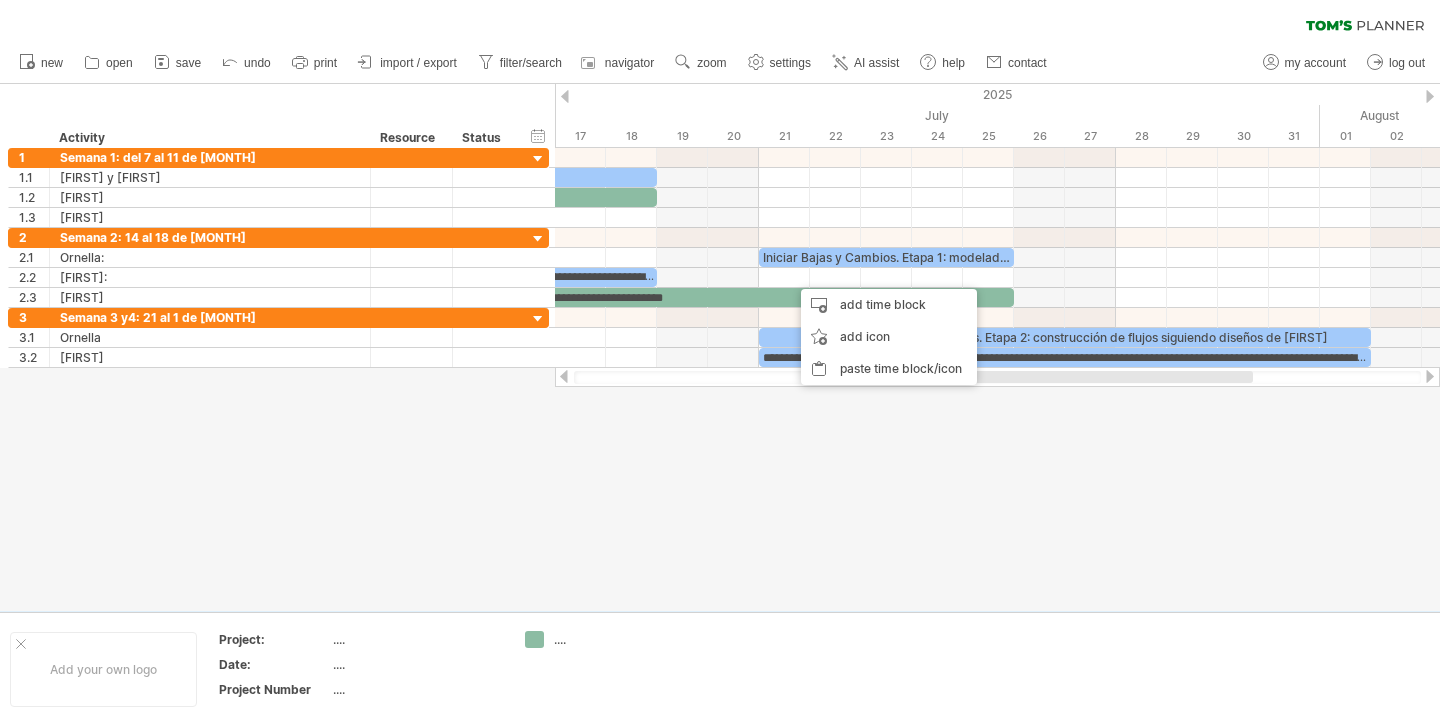 click at bounding box center (720, 347) 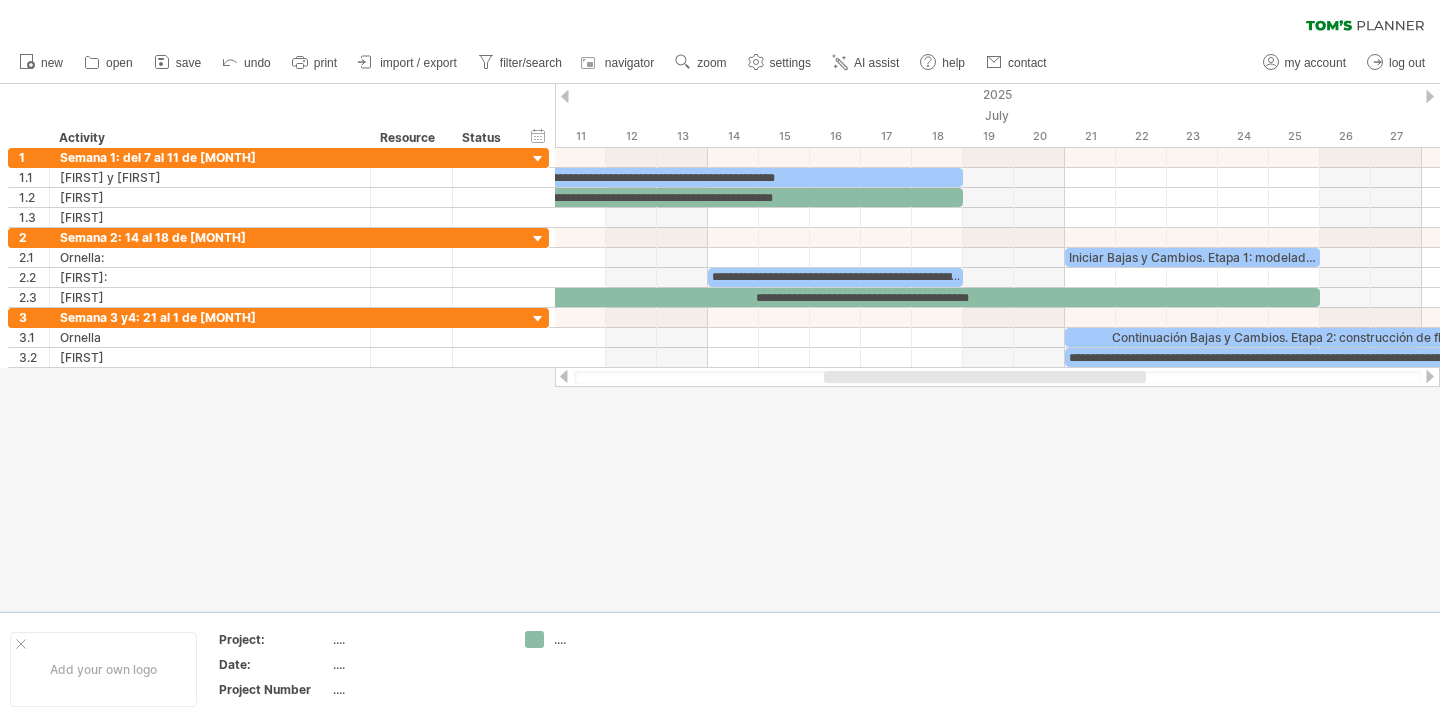 drag, startPoint x: 953, startPoint y: 379, endPoint x: 846, endPoint y: 371, distance: 107.298645 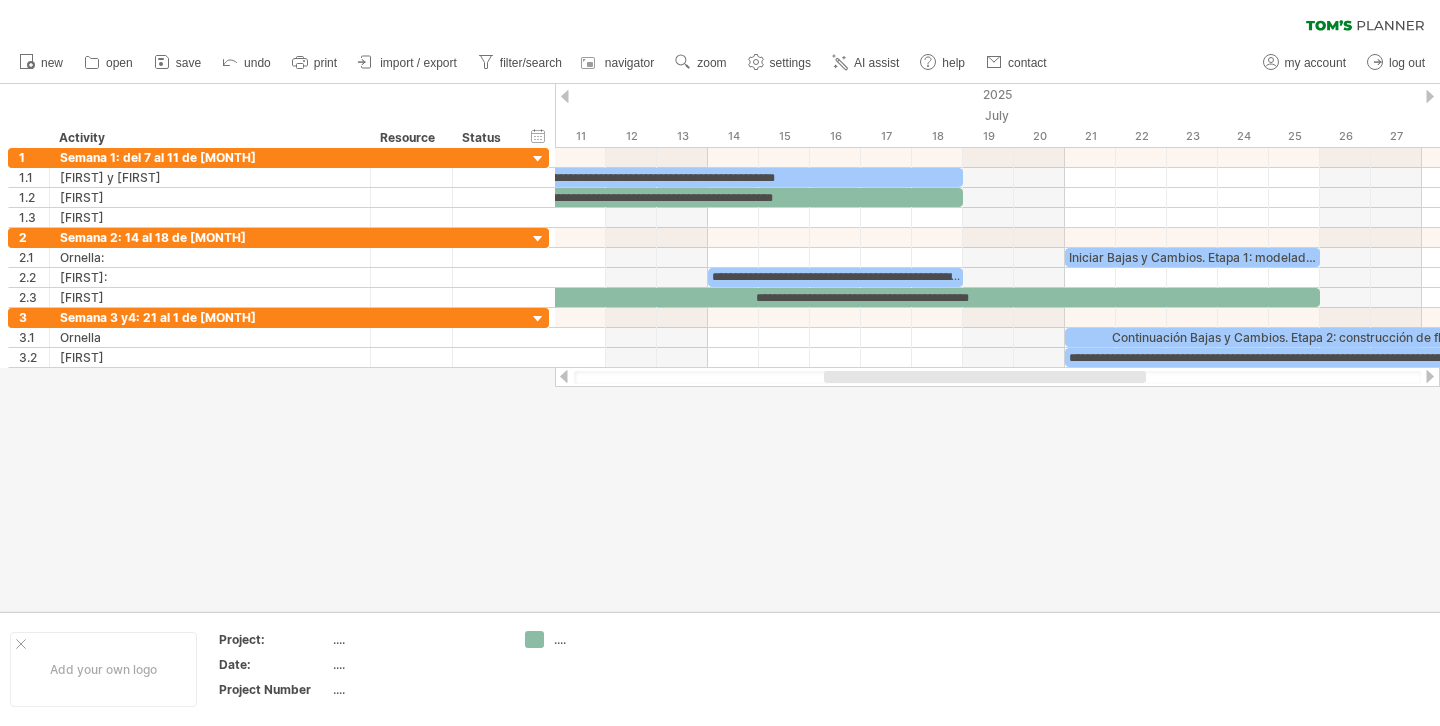 click at bounding box center [985, 377] 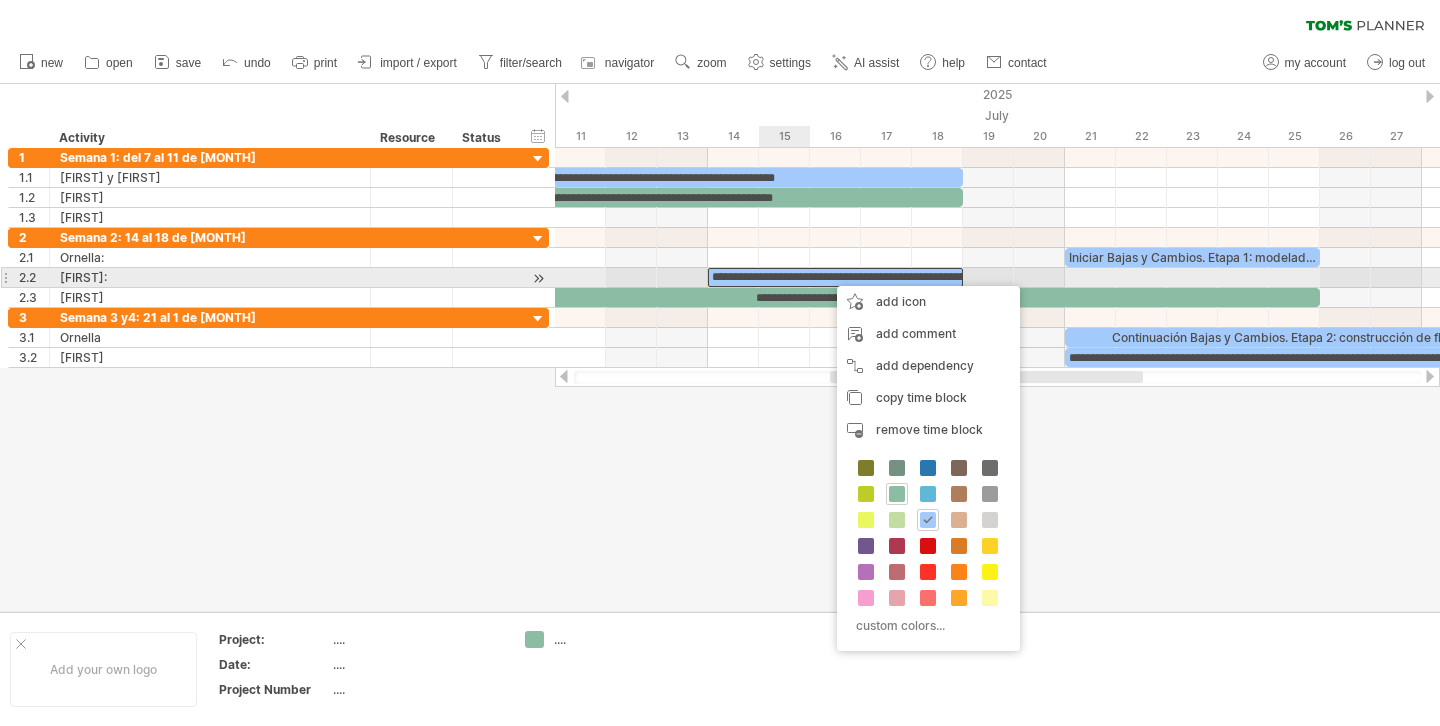 click on "**********" at bounding box center (835, 277) 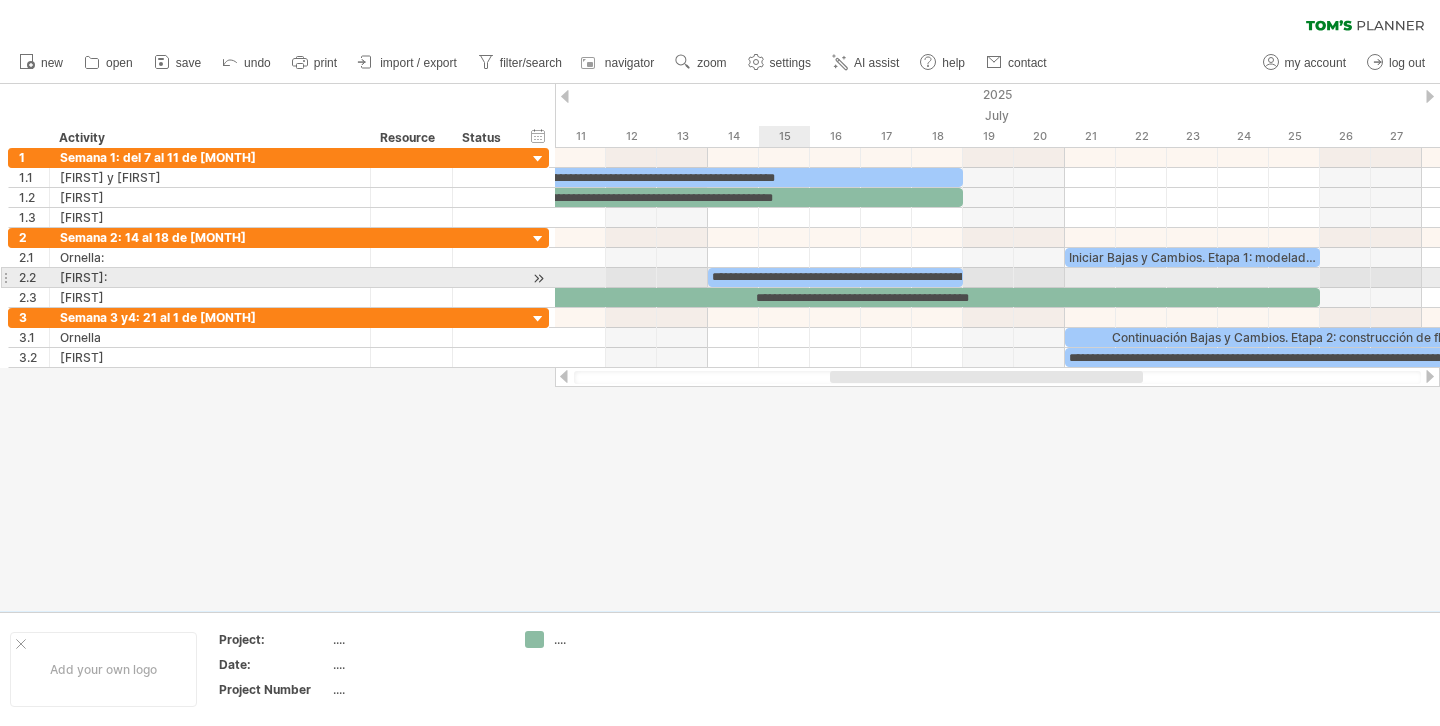 click on "**********" at bounding box center [835, 277] 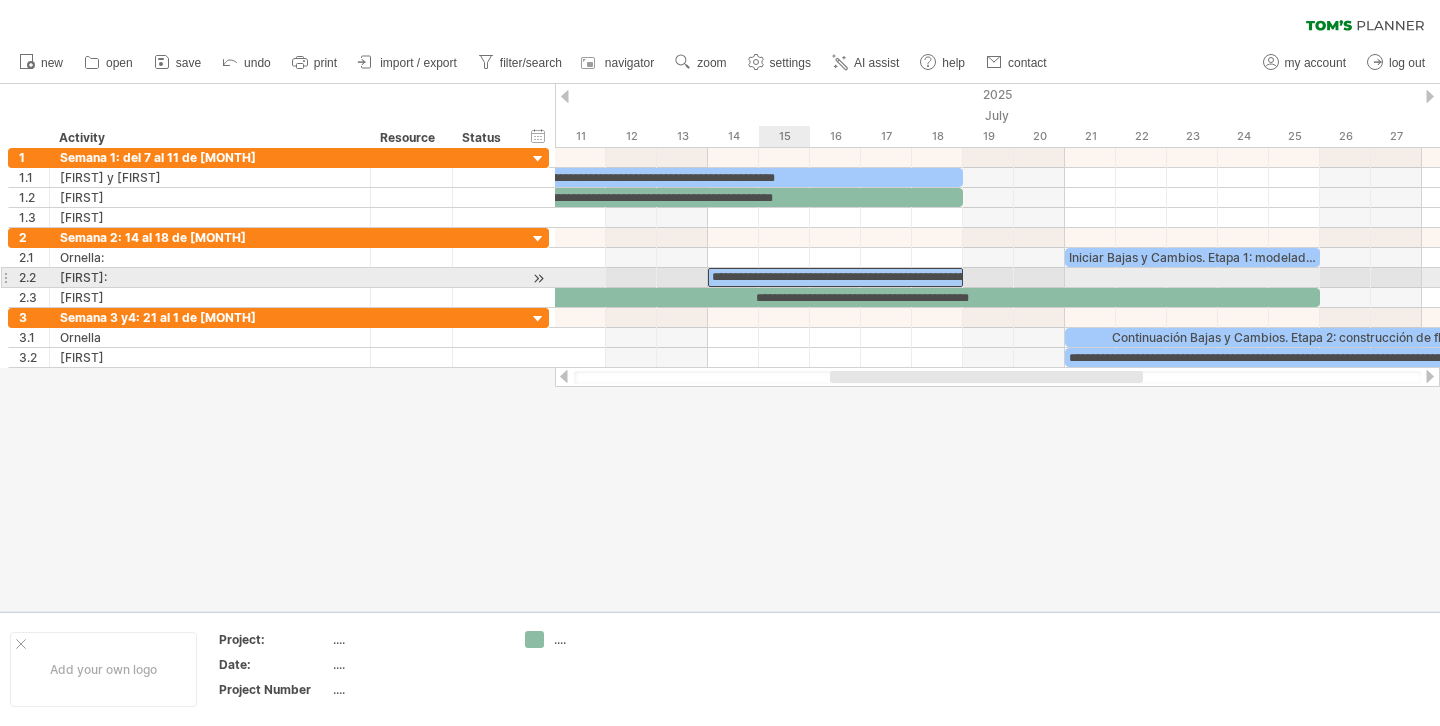 click on "**********" at bounding box center [835, 277] 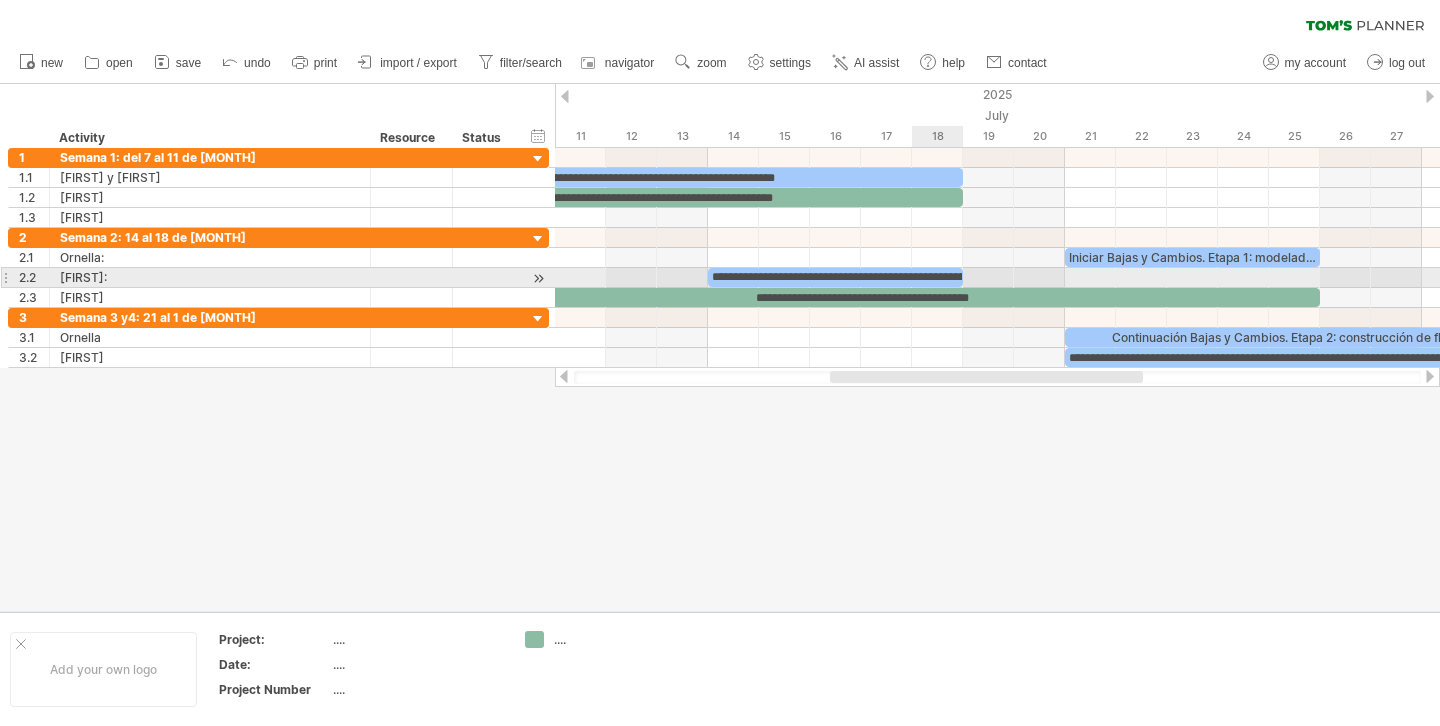 click on "**********" at bounding box center (835, 277) 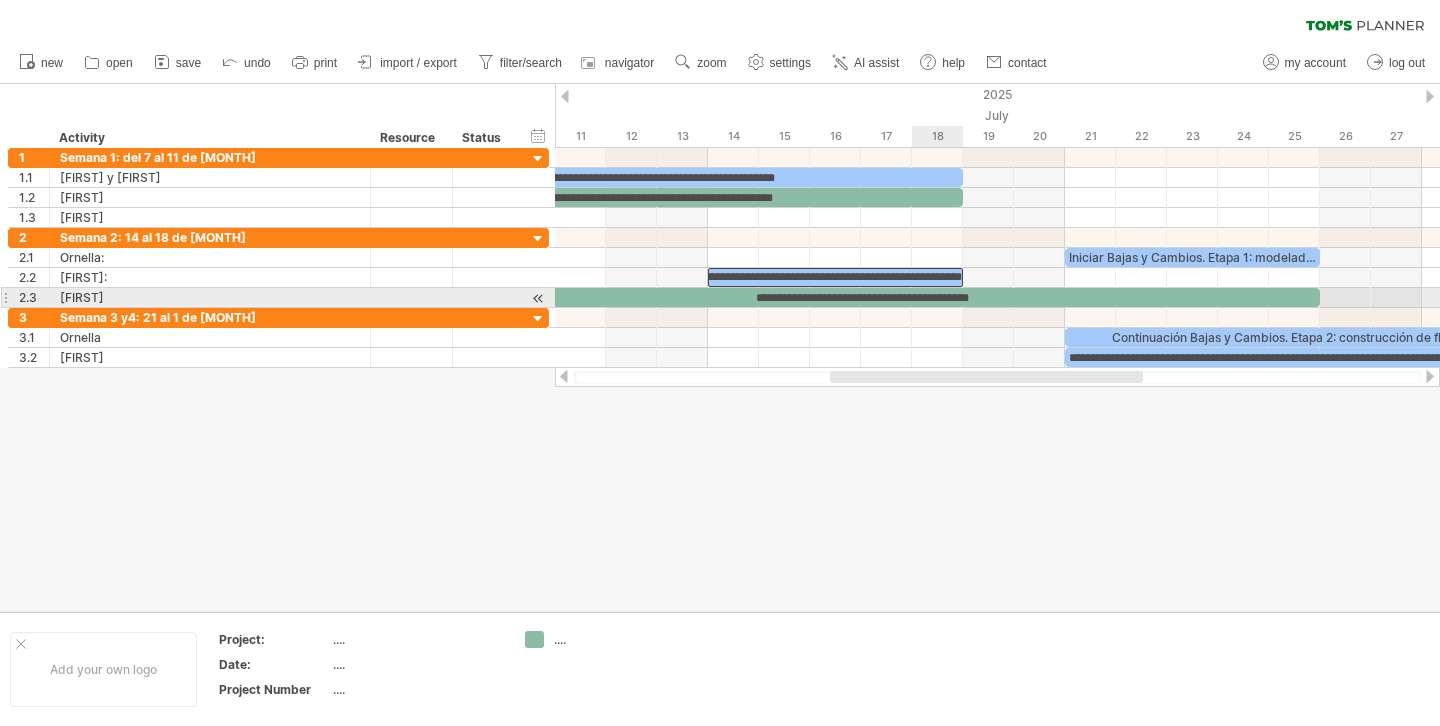 scroll, scrollTop: 1, scrollLeft: 83, axis: both 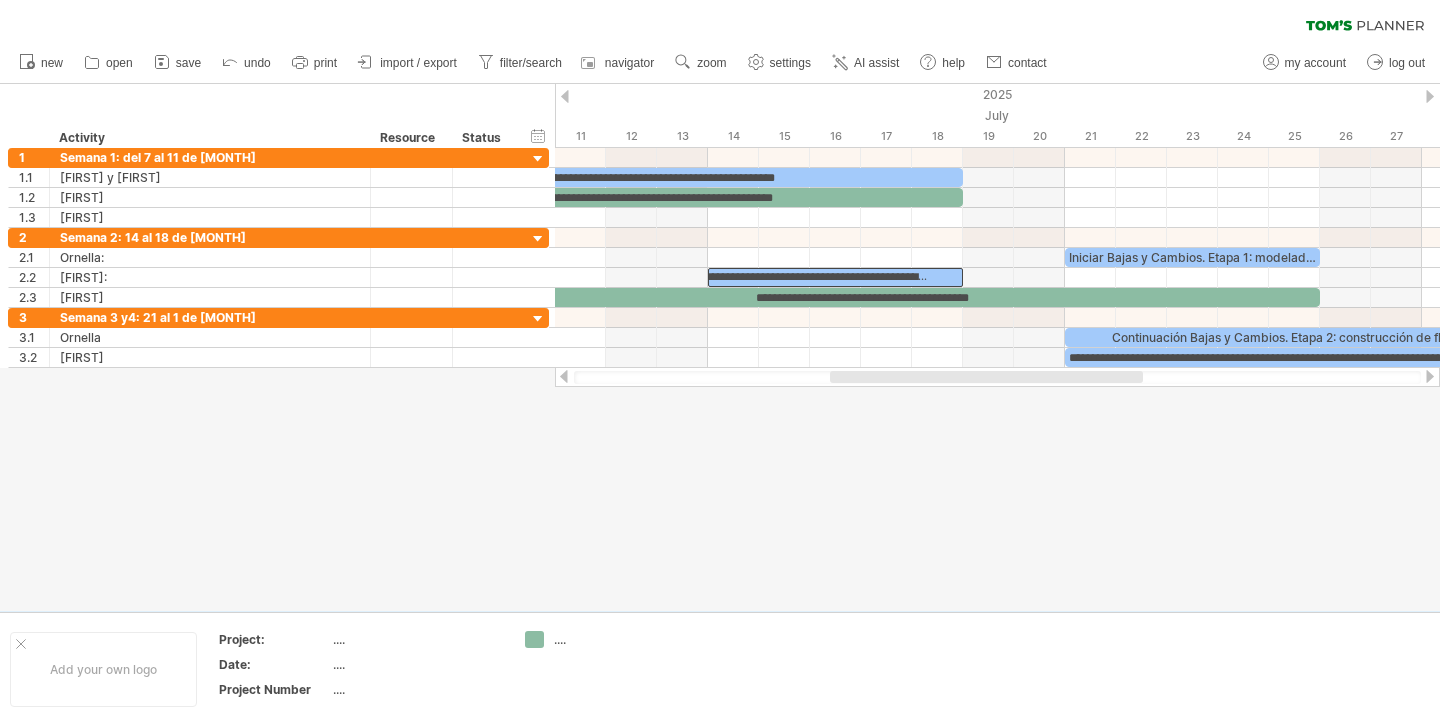 click at bounding box center (720, 347) 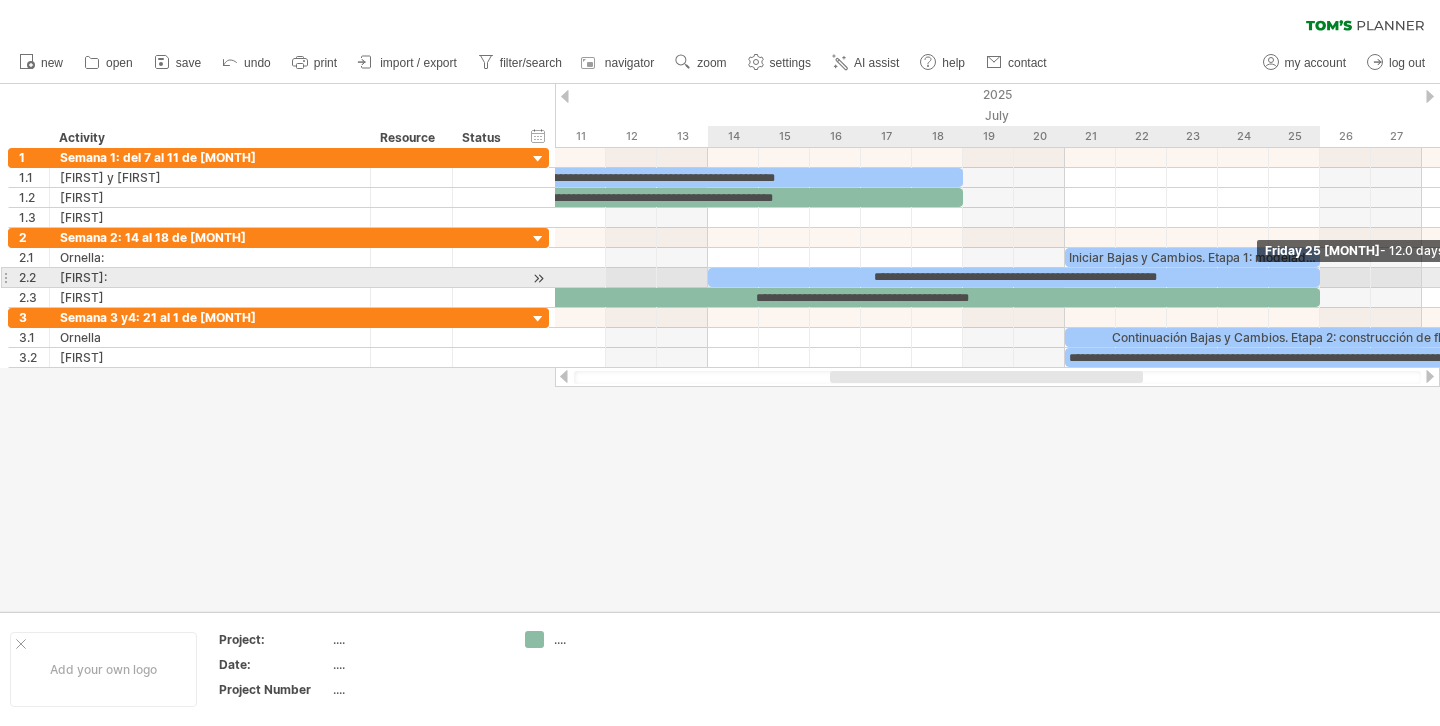 drag, startPoint x: 961, startPoint y: 277, endPoint x: 1313, endPoint y: 279, distance: 352.00568 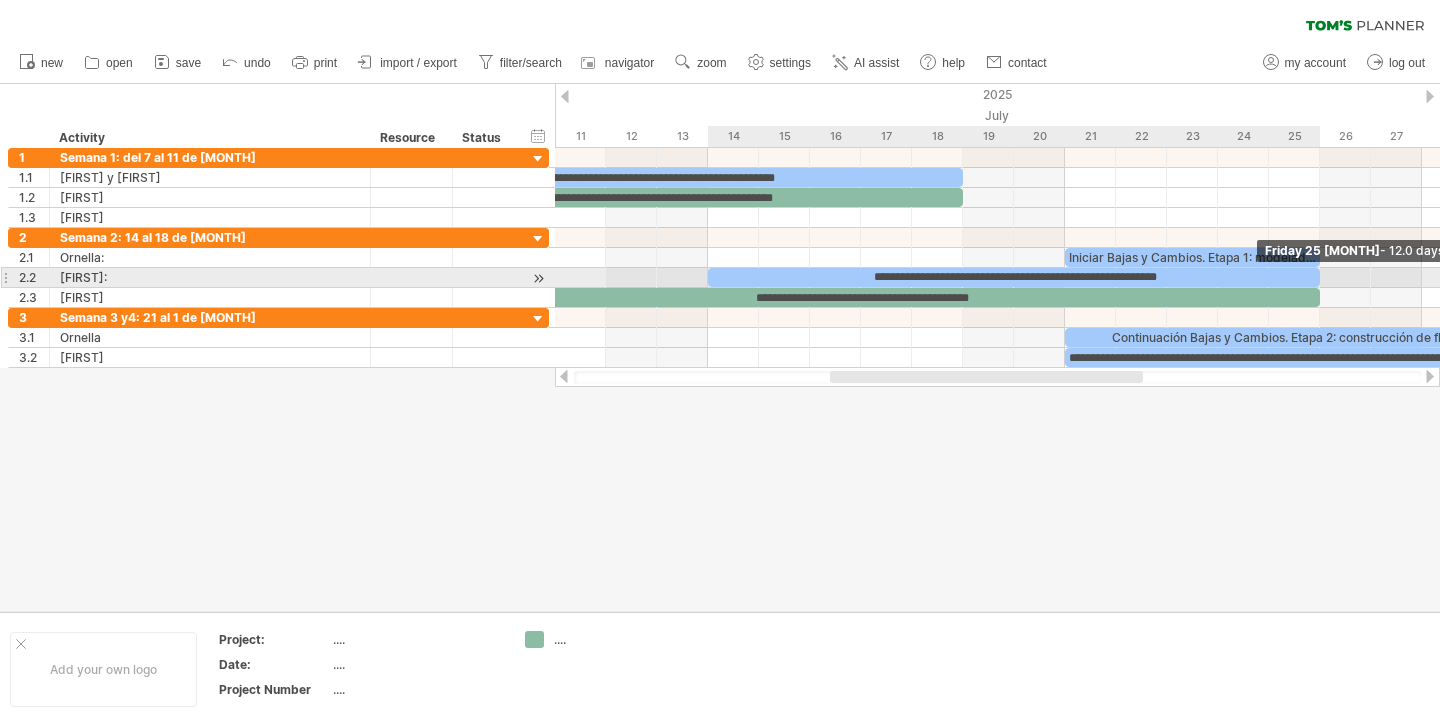 click on "**********" at bounding box center (1014, 277) 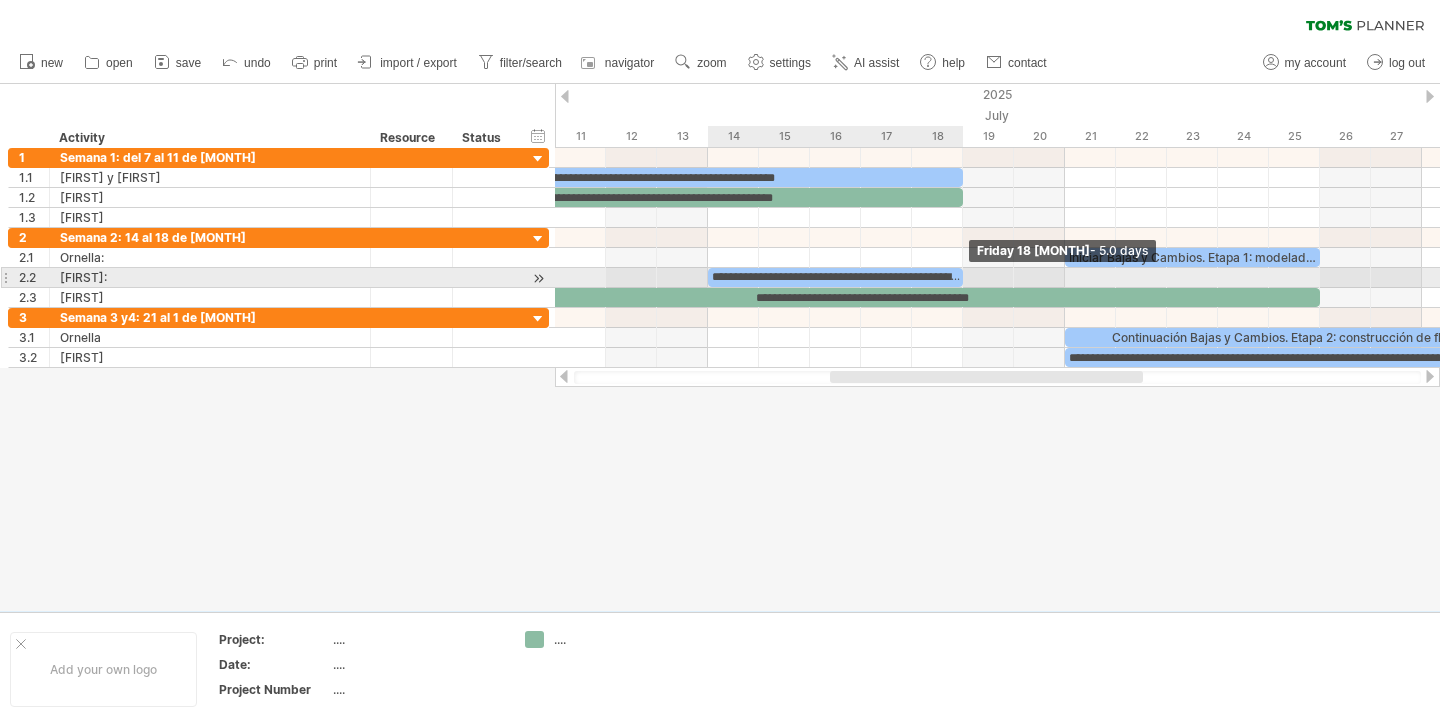 drag, startPoint x: 1319, startPoint y: 278, endPoint x: 963, endPoint y: 286, distance: 356.08987 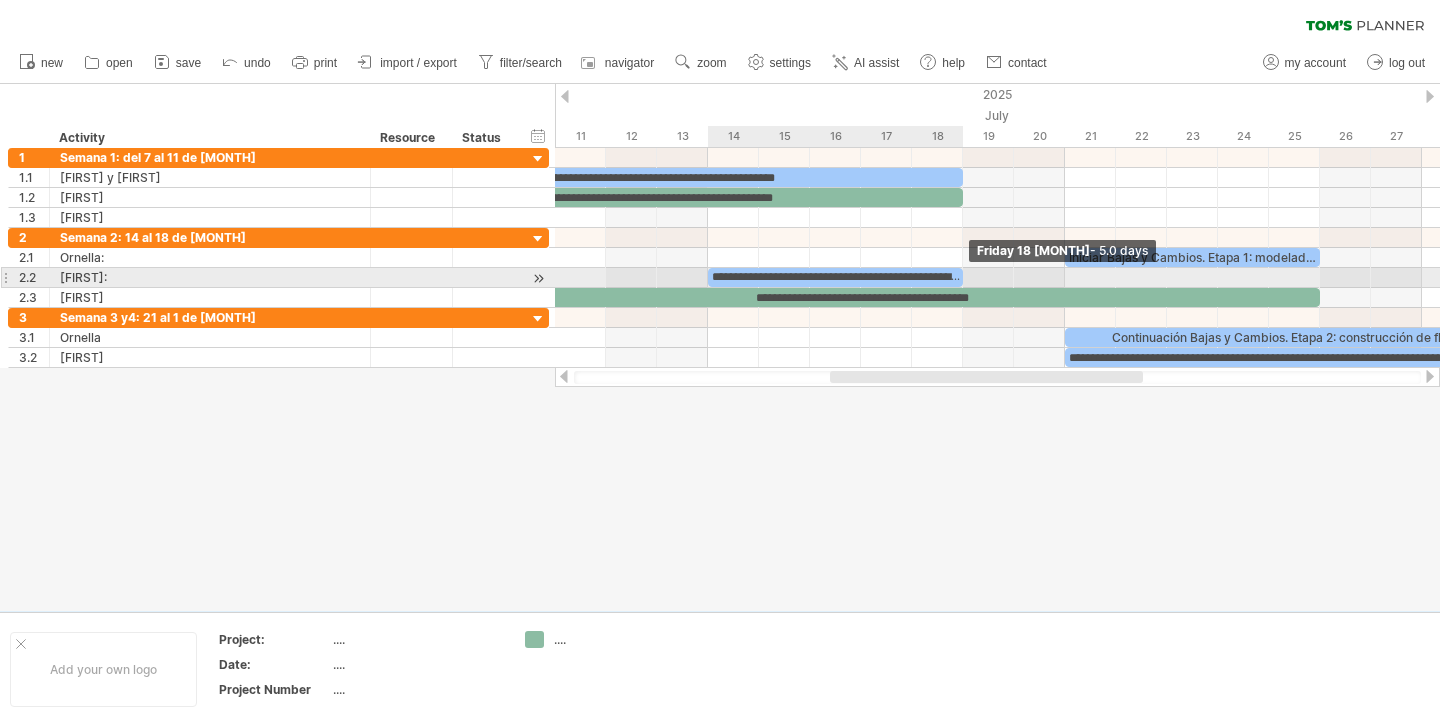 click at bounding box center (963, 277) 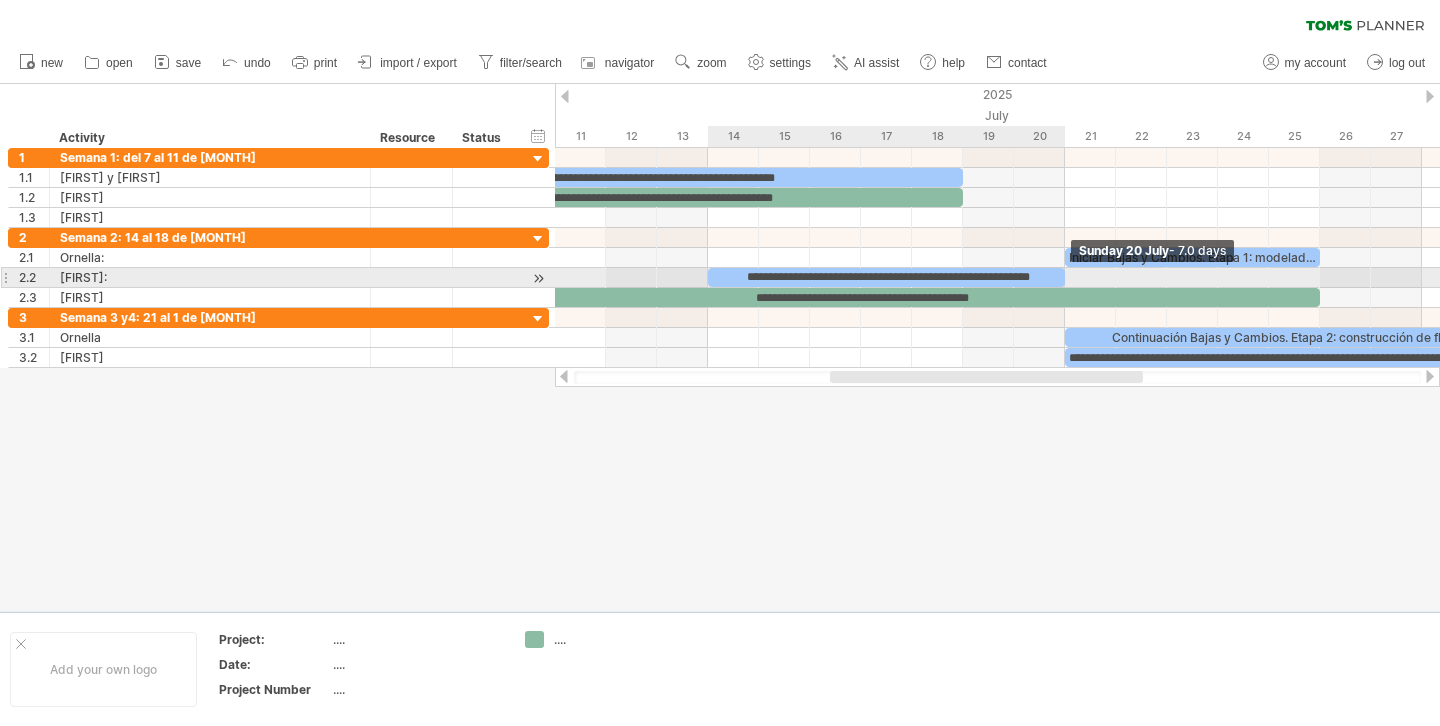 drag, startPoint x: 963, startPoint y: 278, endPoint x: 1054, endPoint y: 282, distance: 91.08787 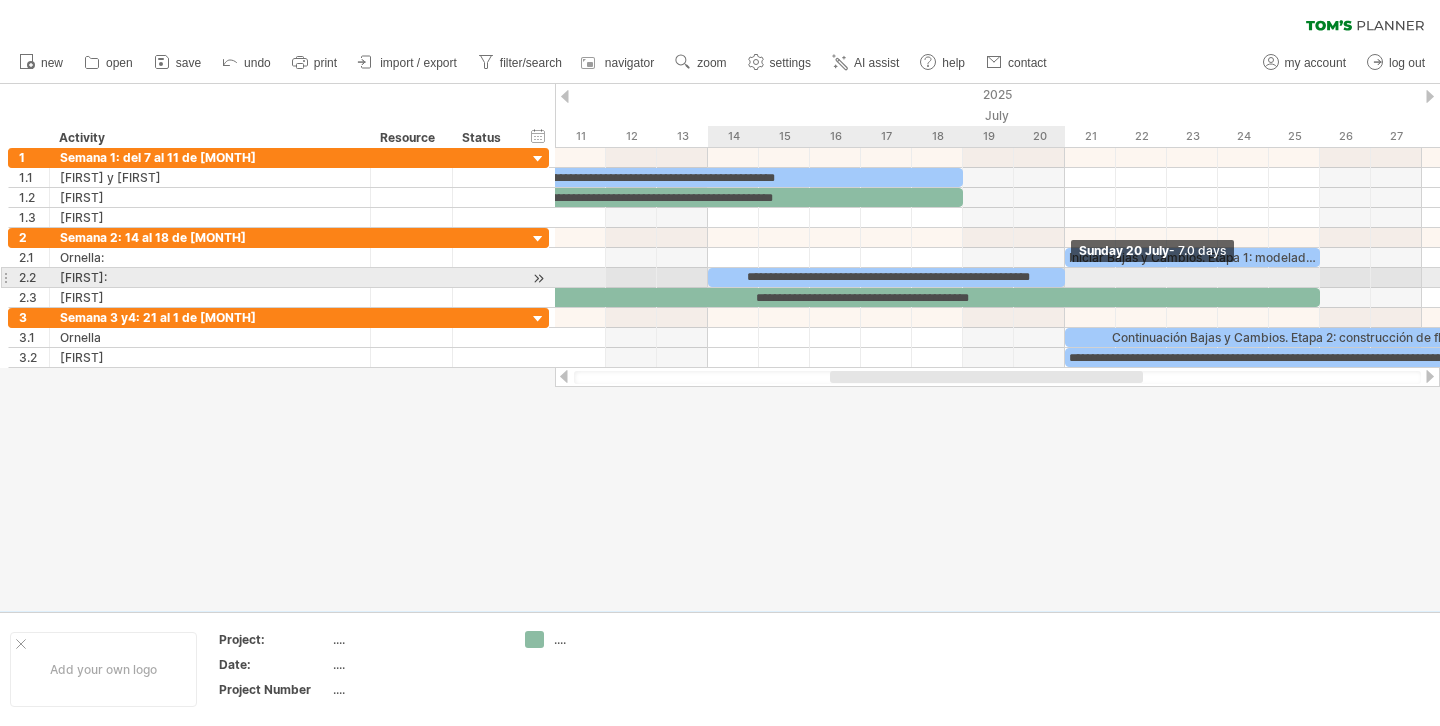 click on "**********" at bounding box center (886, 277) 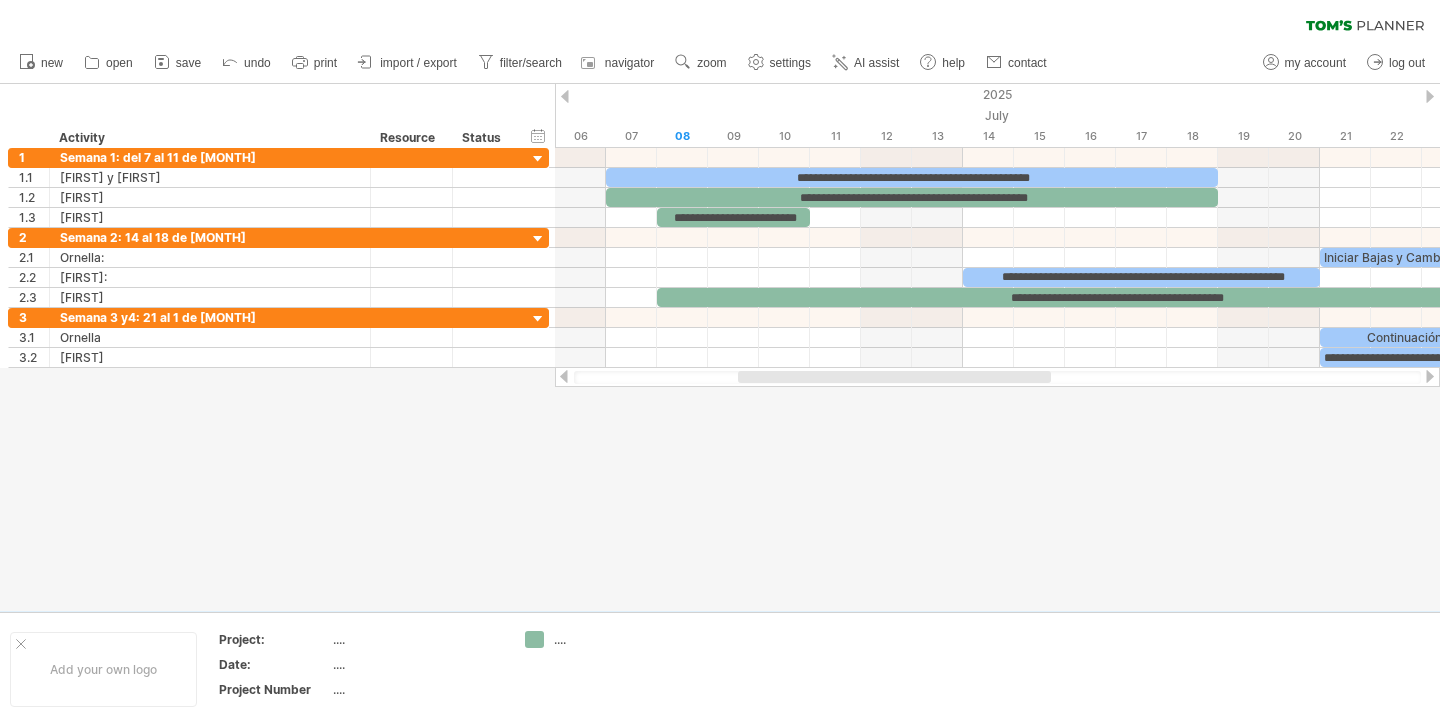 drag, startPoint x: 849, startPoint y: 377, endPoint x: 757, endPoint y: 375, distance: 92.021736 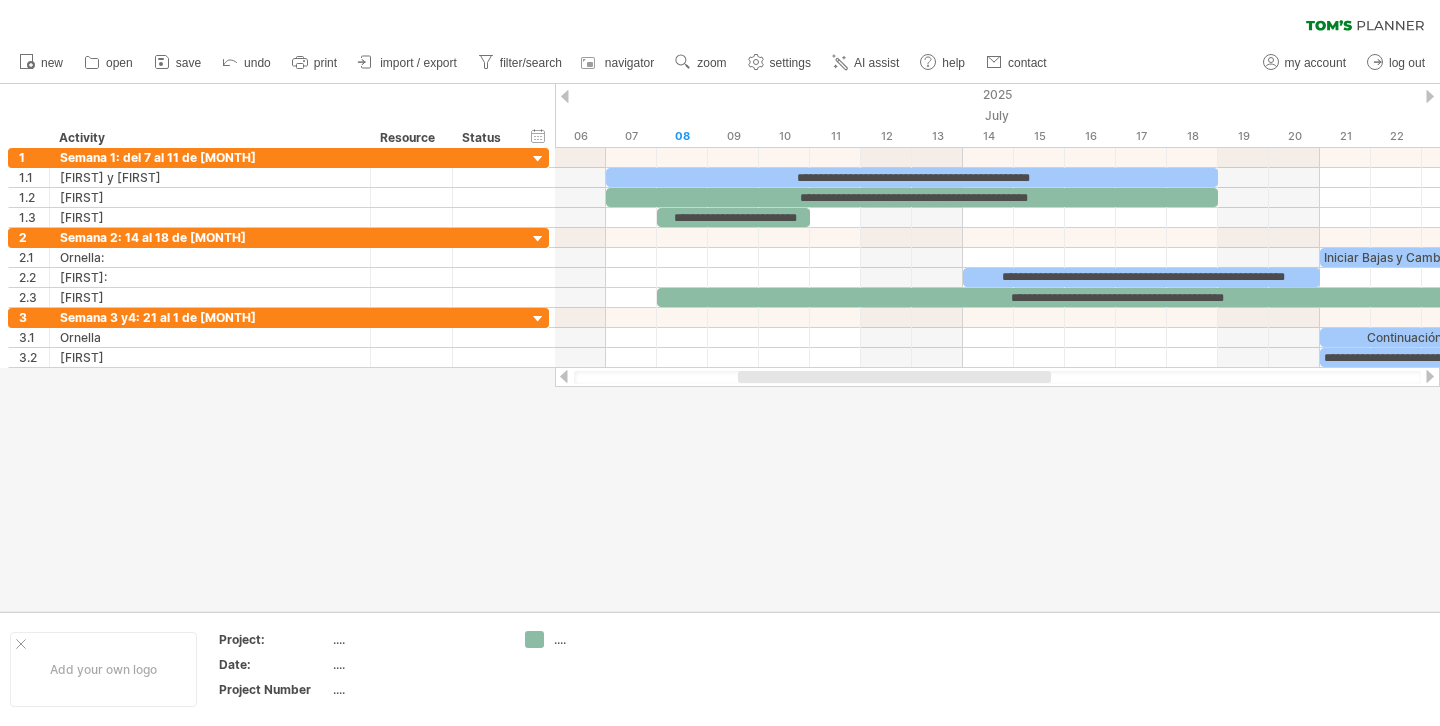 click at bounding box center (894, 377) 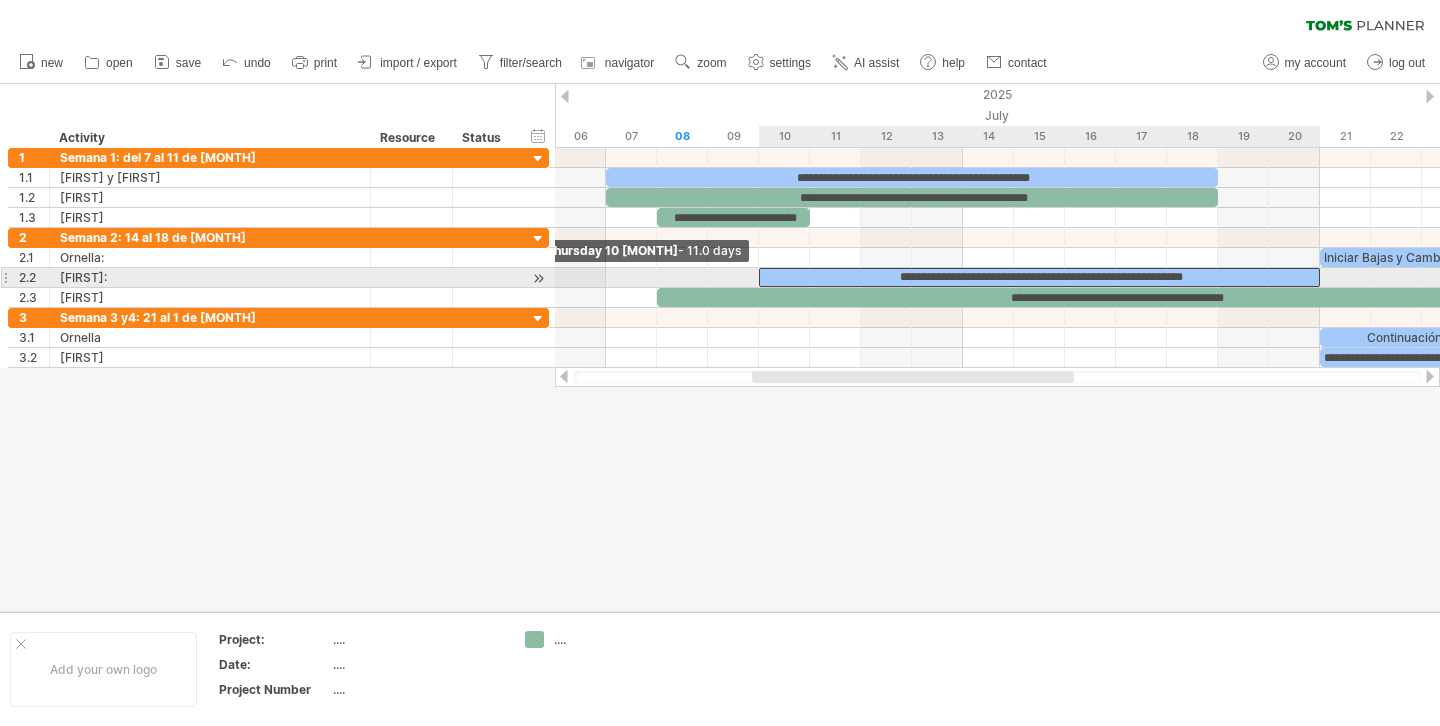 drag, startPoint x: 964, startPoint y: 274, endPoint x: 760, endPoint y: 276, distance: 204.0098 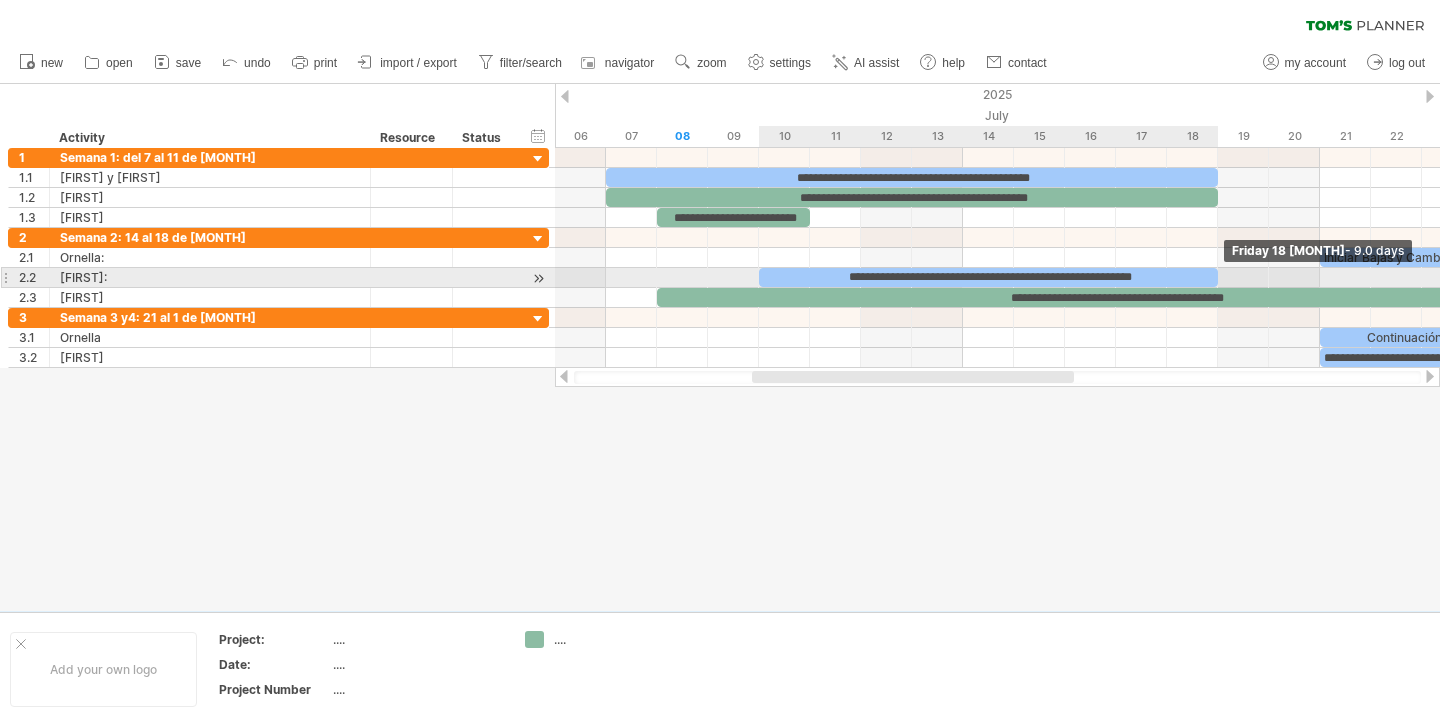 drag, startPoint x: 1317, startPoint y: 276, endPoint x: 1218, endPoint y: 276, distance: 99 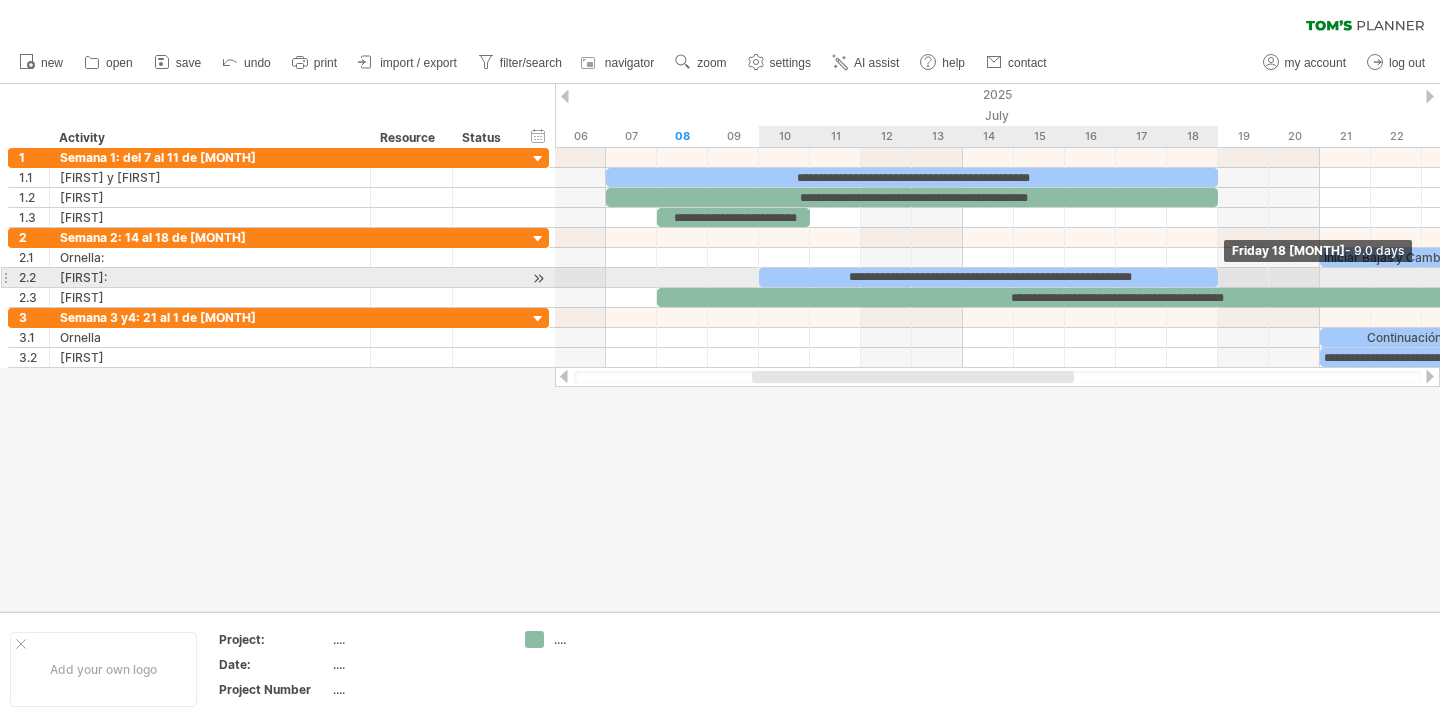 click at bounding box center [1218, 277] 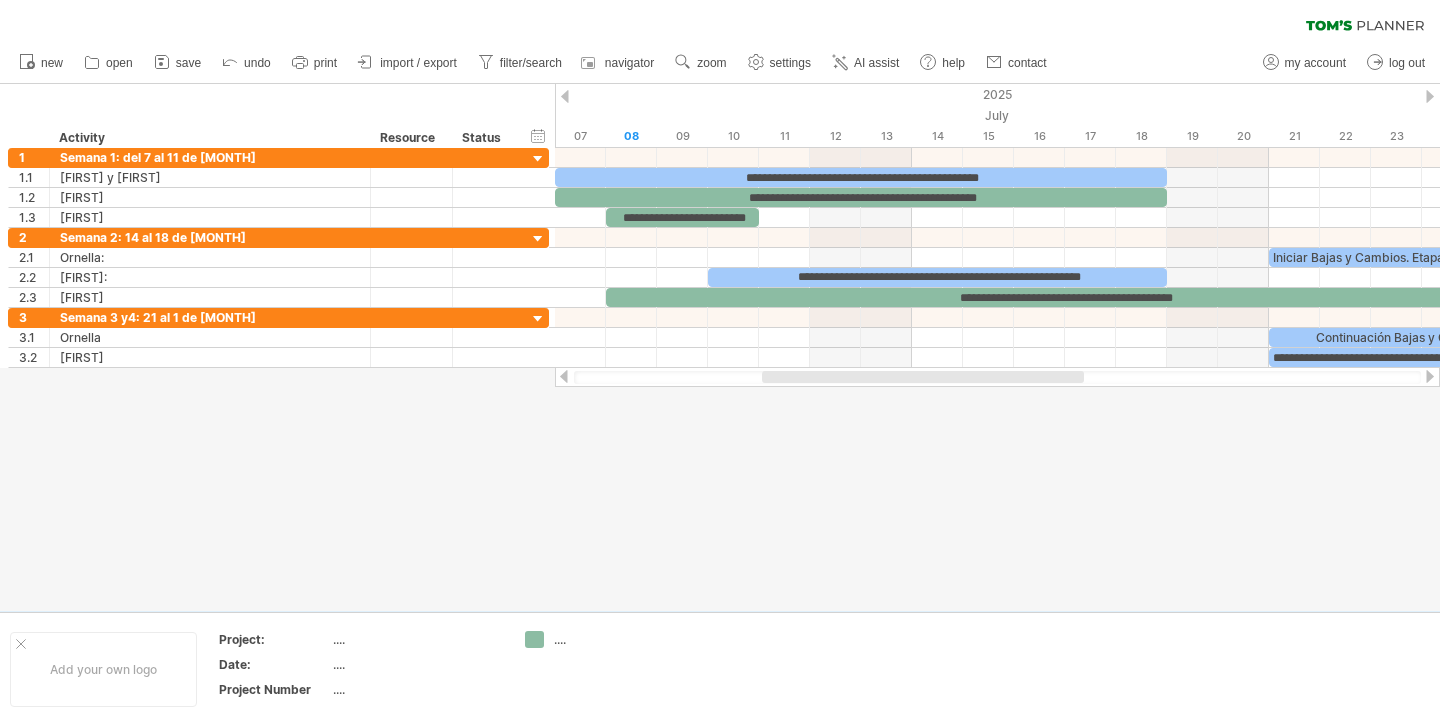 click at bounding box center [923, 377] 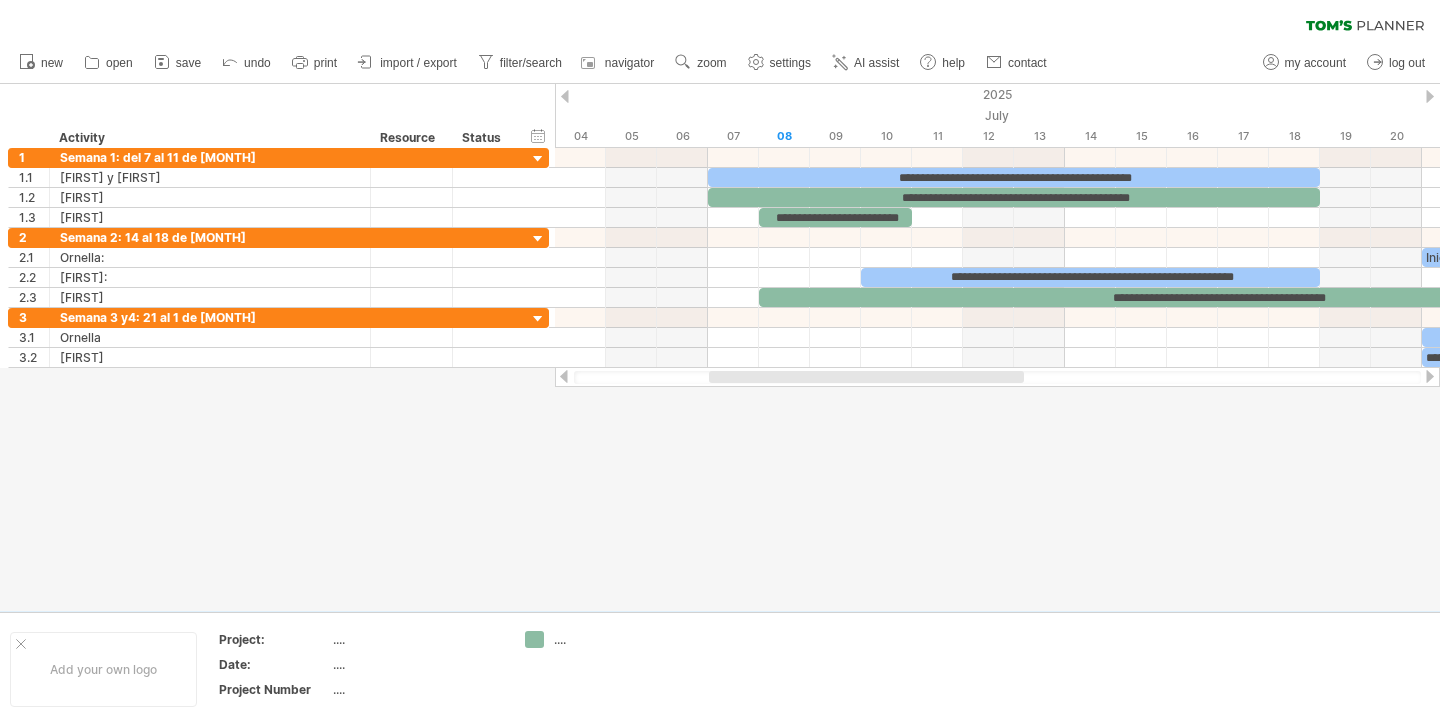 drag, startPoint x: 1025, startPoint y: 375, endPoint x: 978, endPoint y: 374, distance: 47.010635 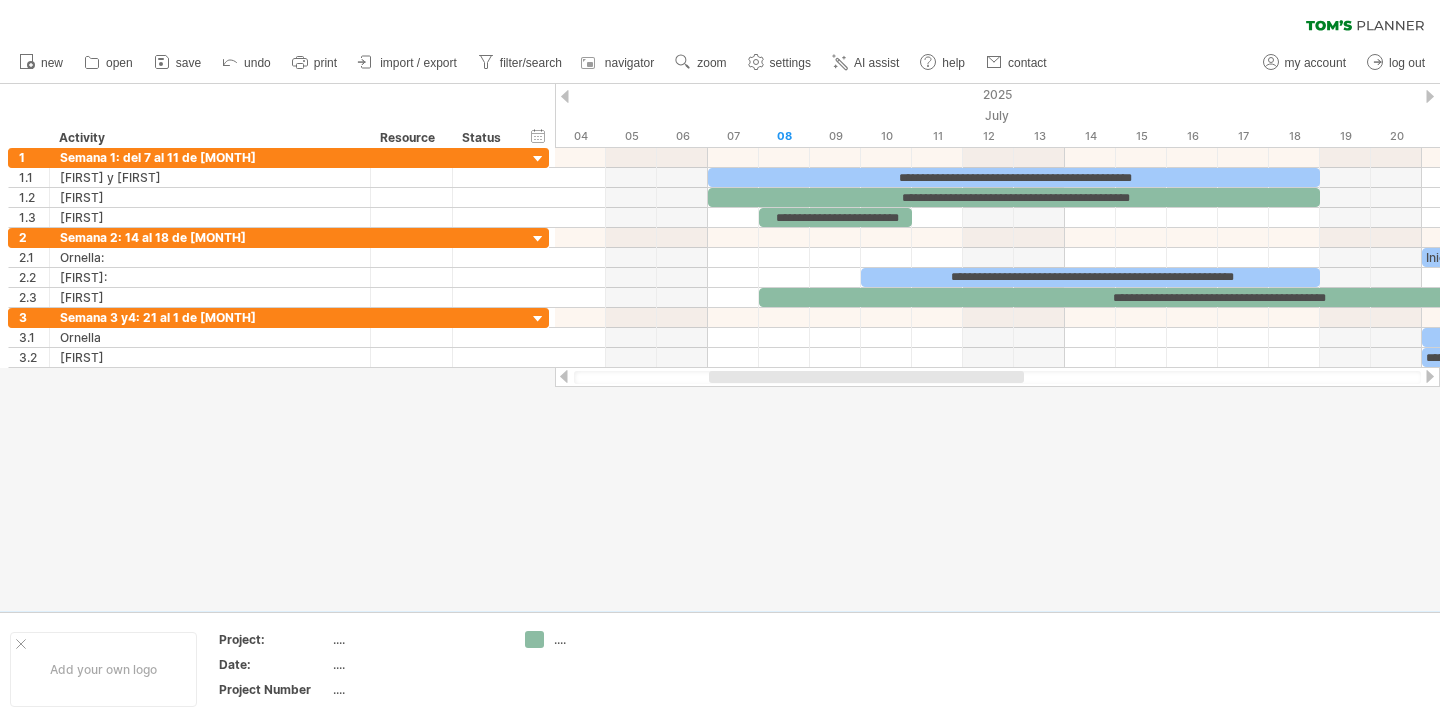 click at bounding box center (866, 377) 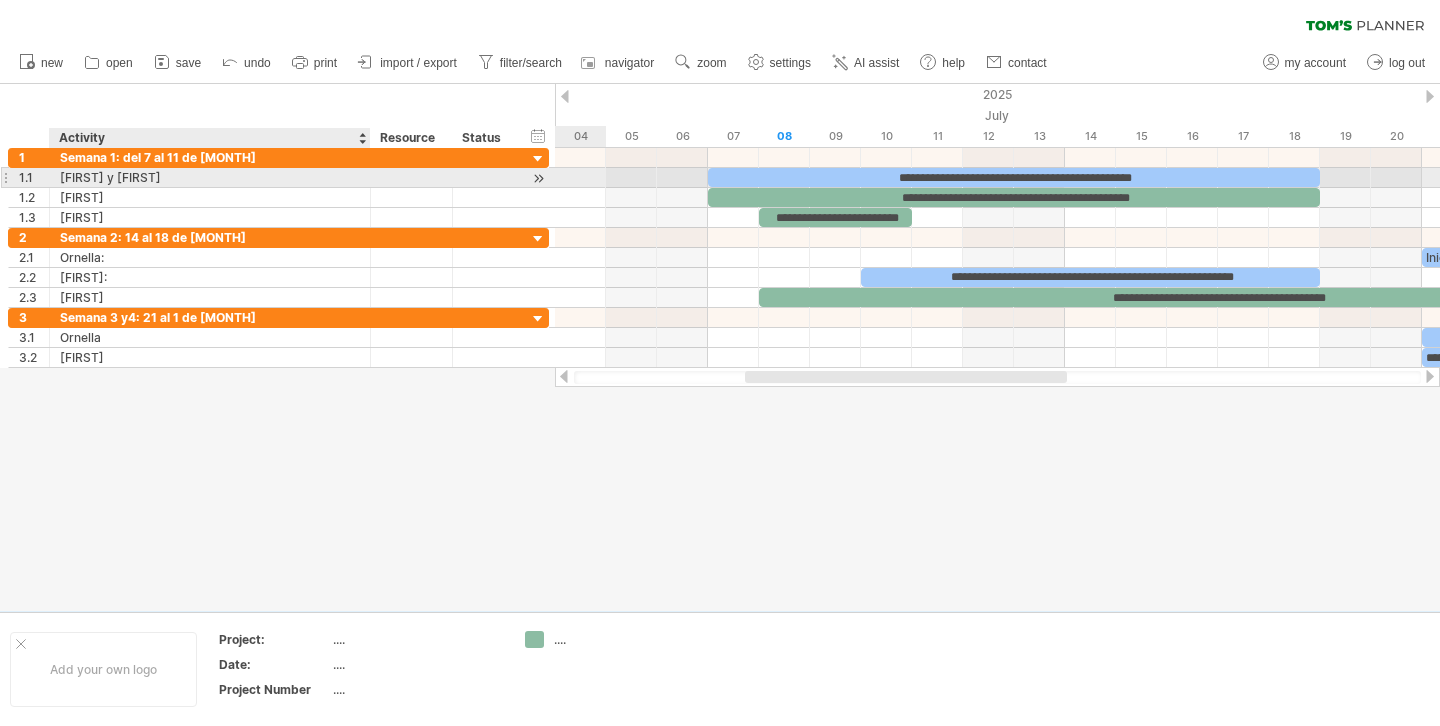 click on "[FIRST] y [FIRST]" at bounding box center (210, 177) 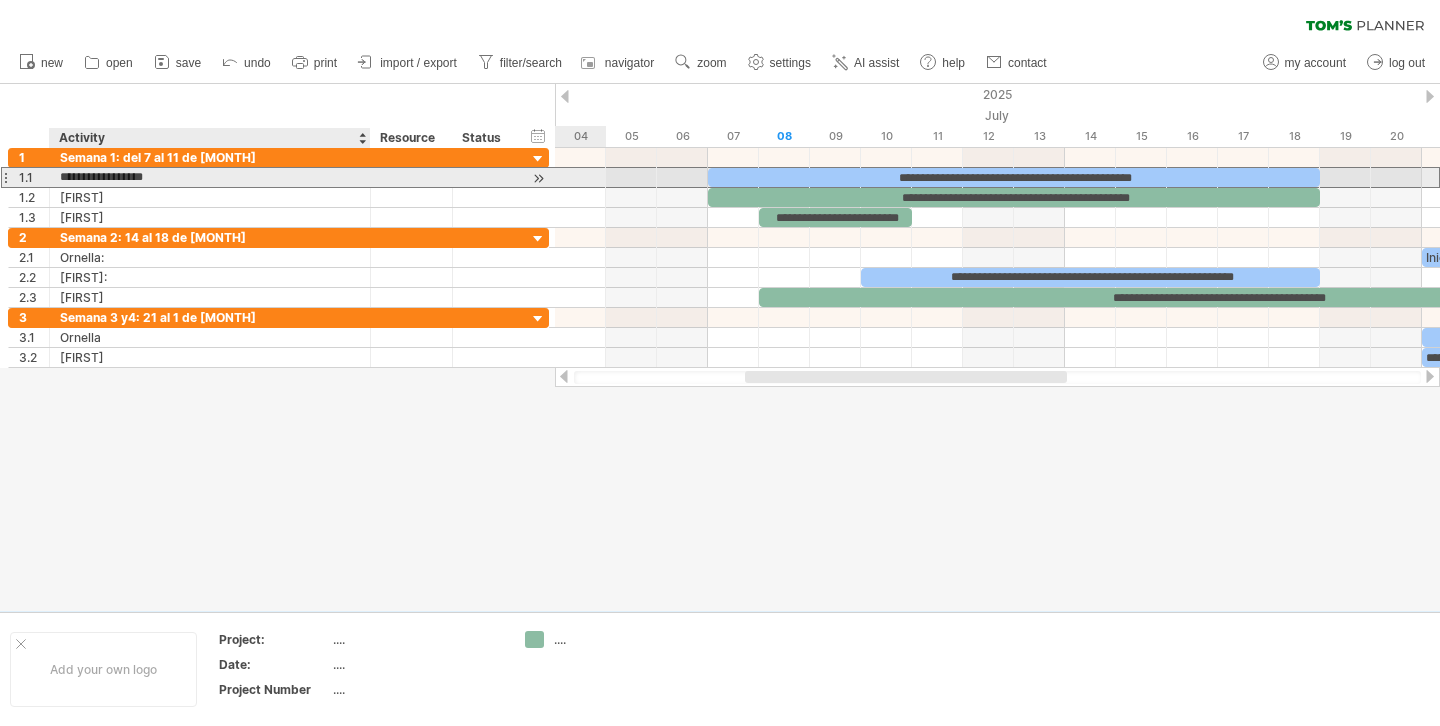 click on "**********" at bounding box center (210, 177) 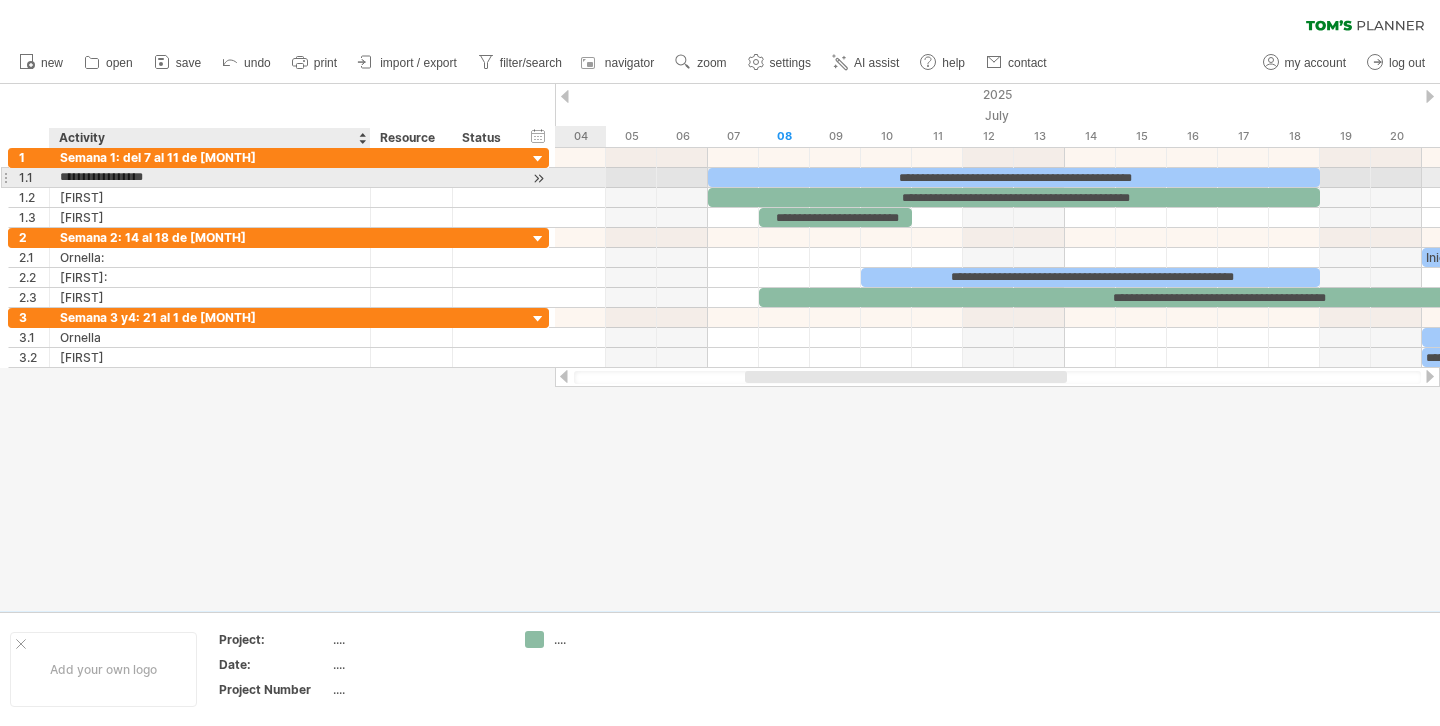 click on "**********" at bounding box center [210, 177] 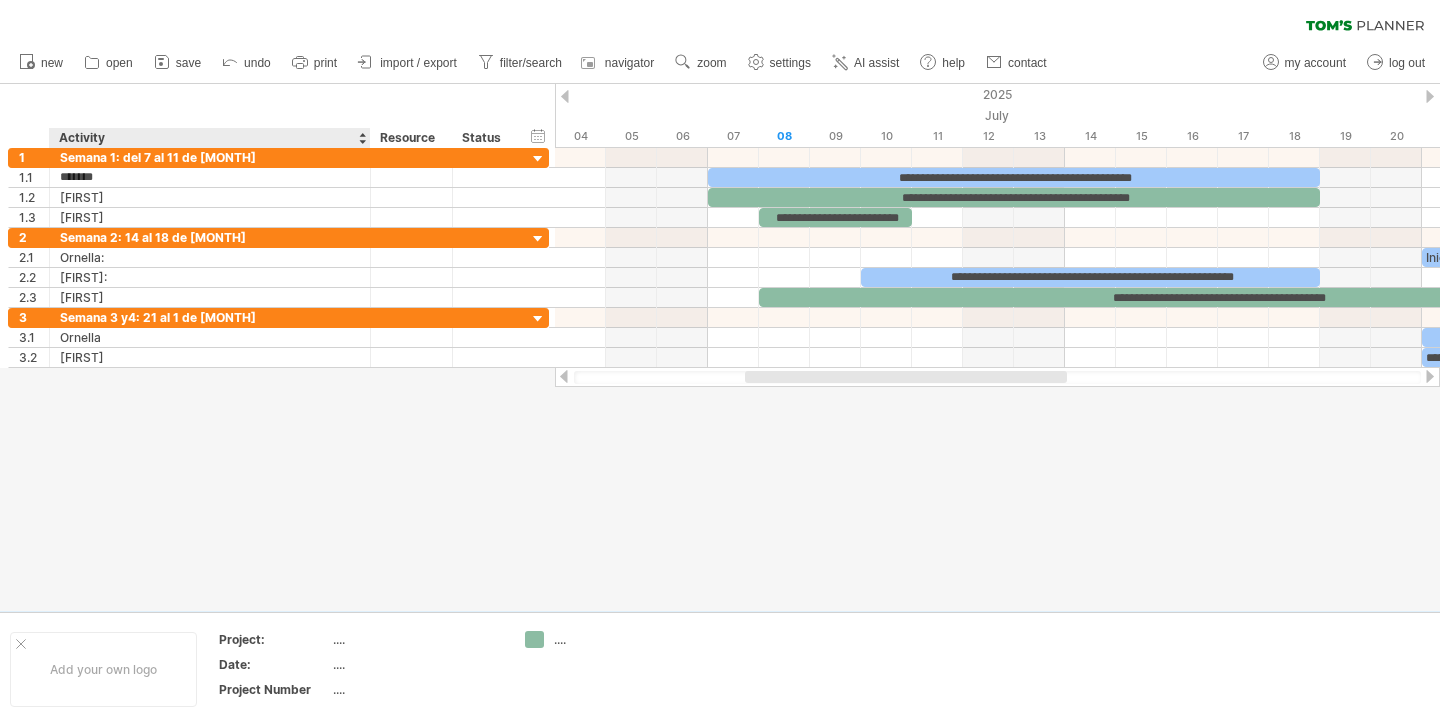 click at bounding box center [720, 347] 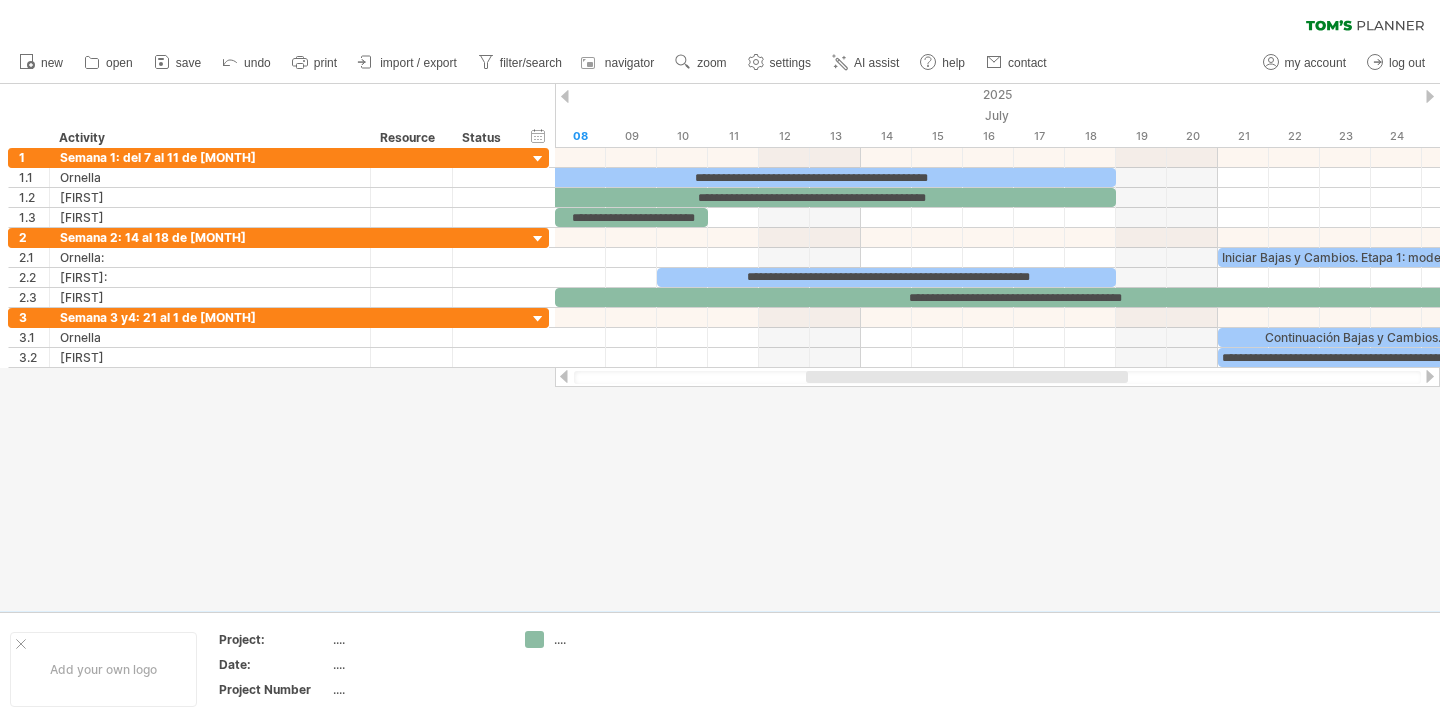 drag, startPoint x: 797, startPoint y: 376, endPoint x: 860, endPoint y: 371, distance: 63.1981 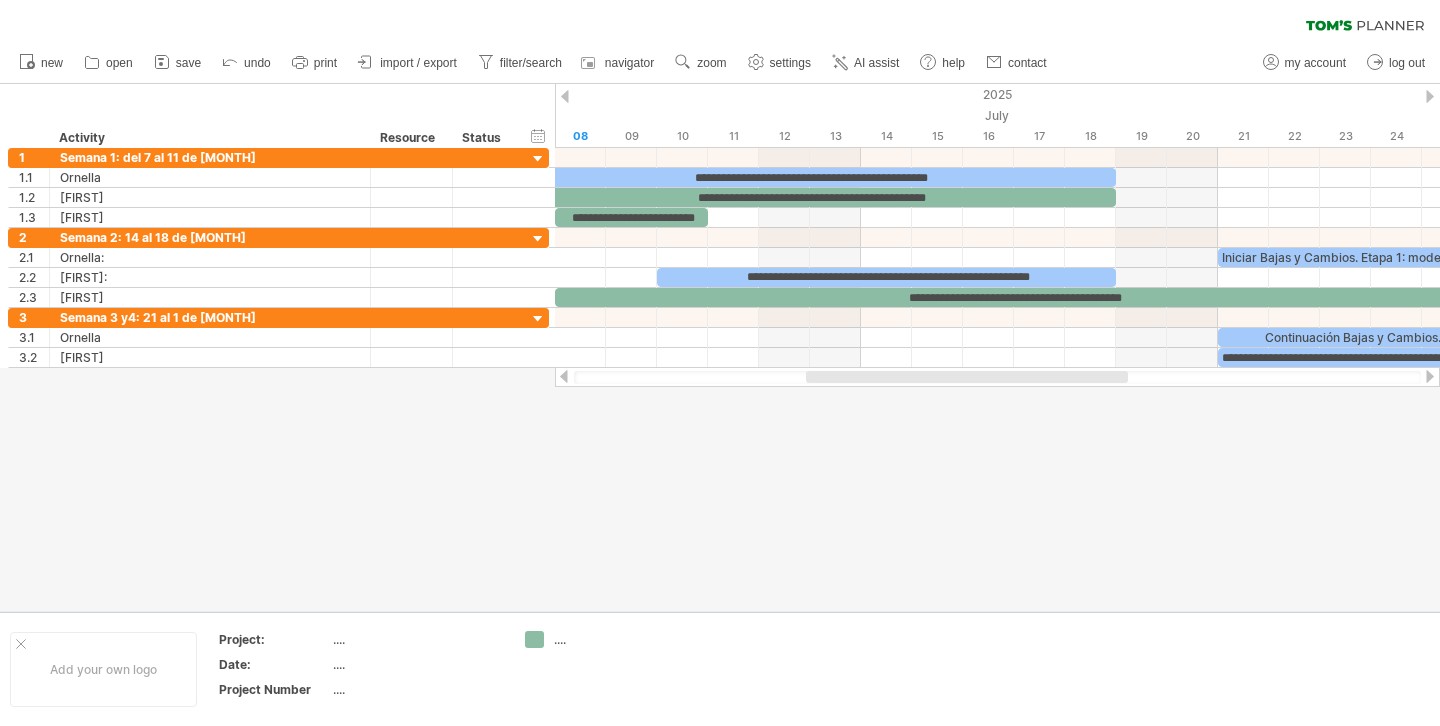 click at bounding box center [967, 377] 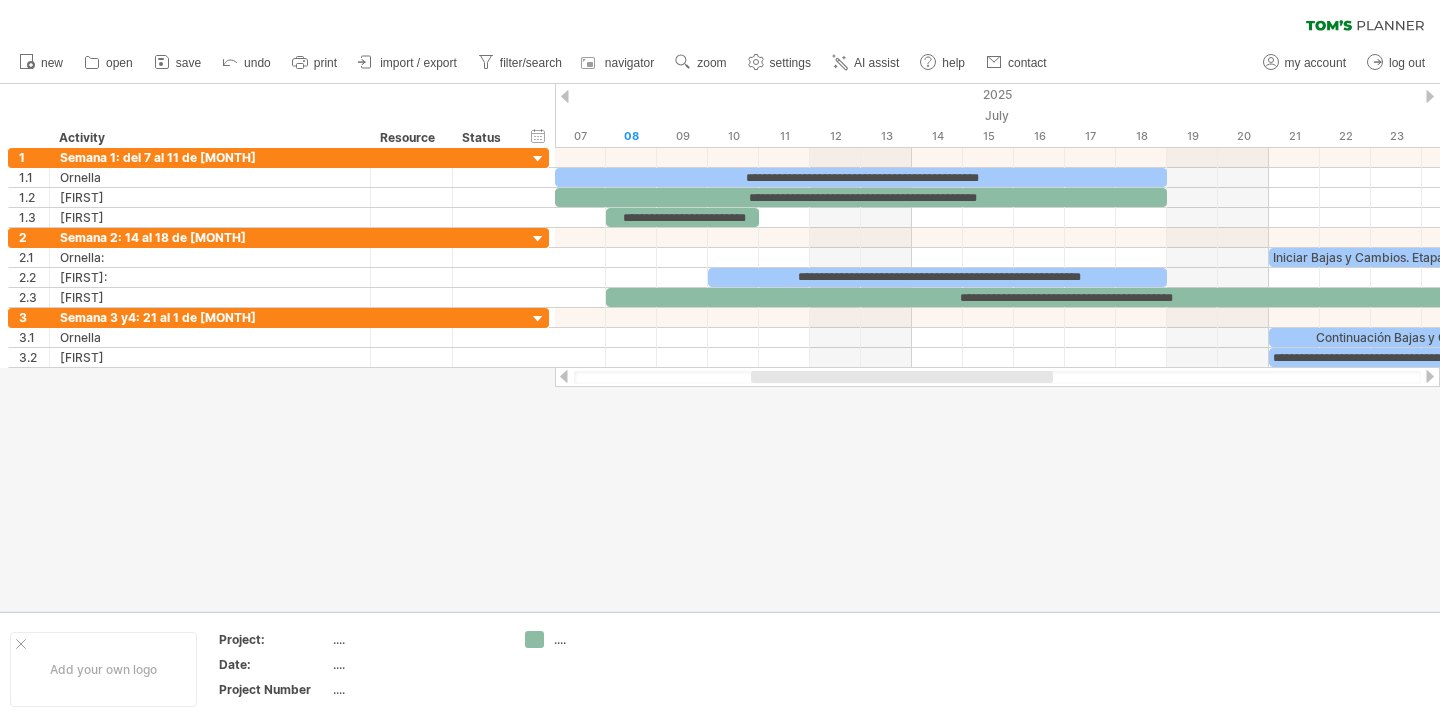 drag, startPoint x: 1042, startPoint y: 376, endPoint x: 1018, endPoint y: 371, distance: 24.5153 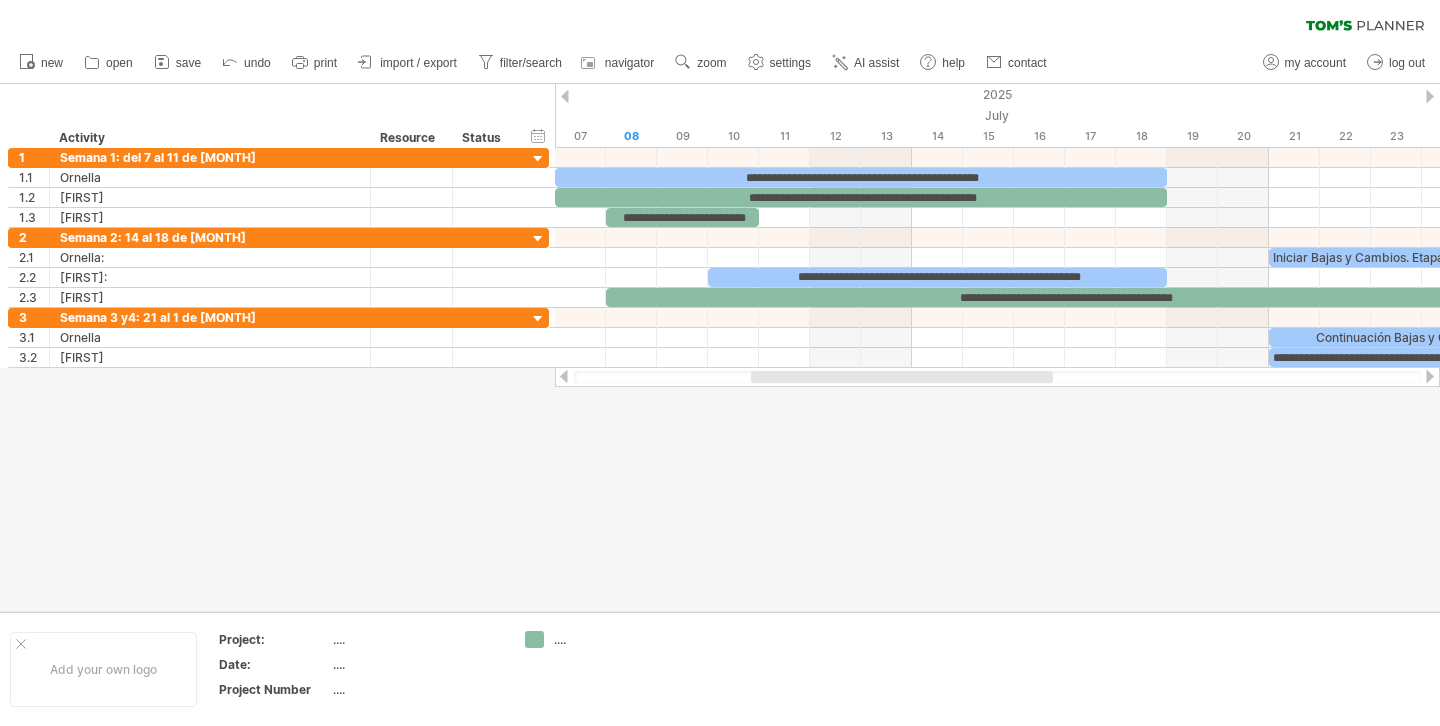 click at bounding box center [902, 377] 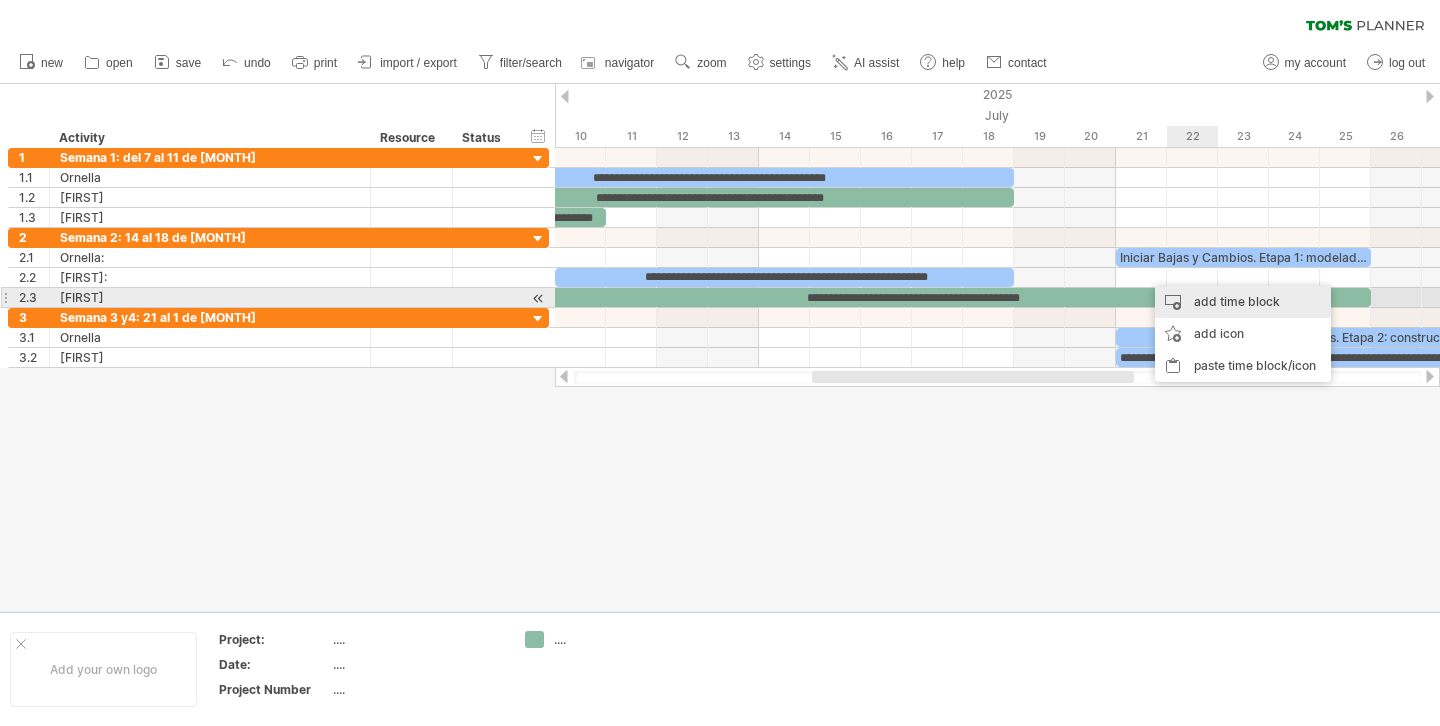 click on "add time block" at bounding box center (1243, 302) 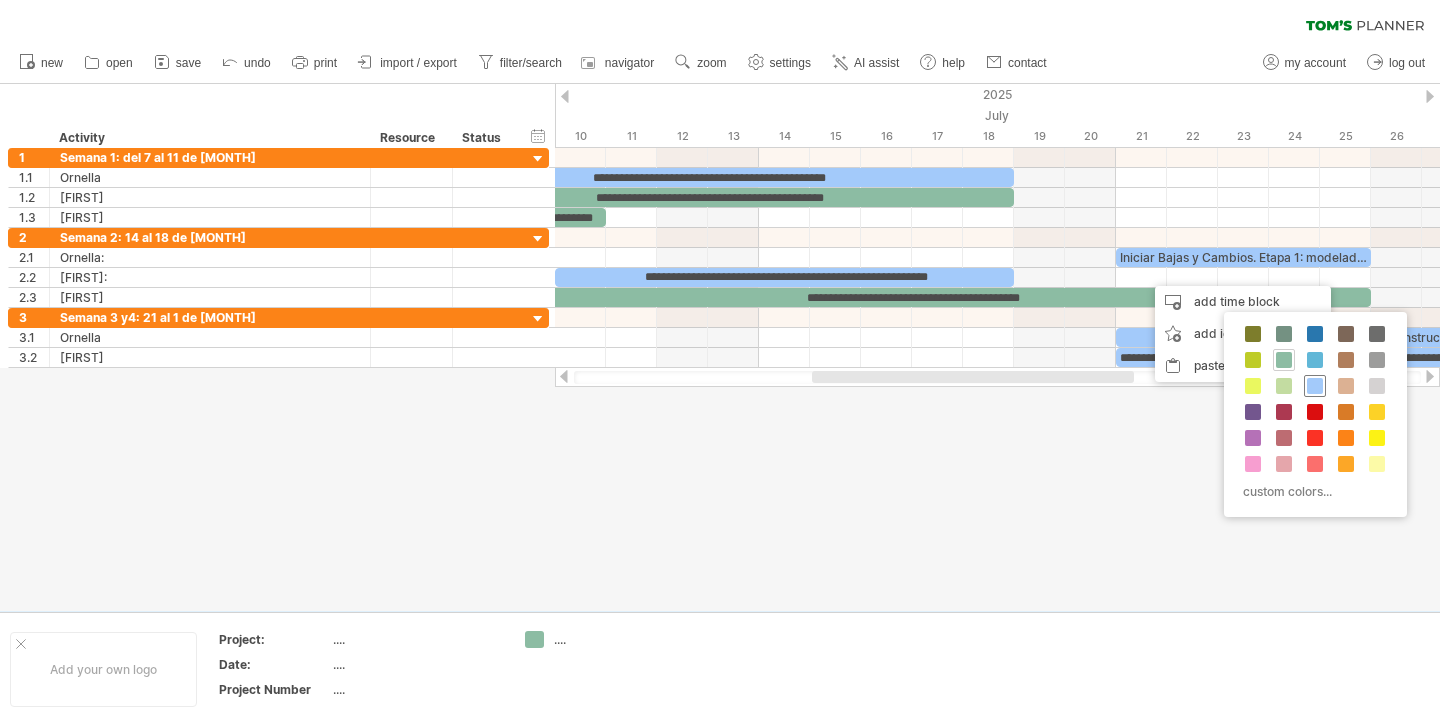 click at bounding box center [1315, 386] 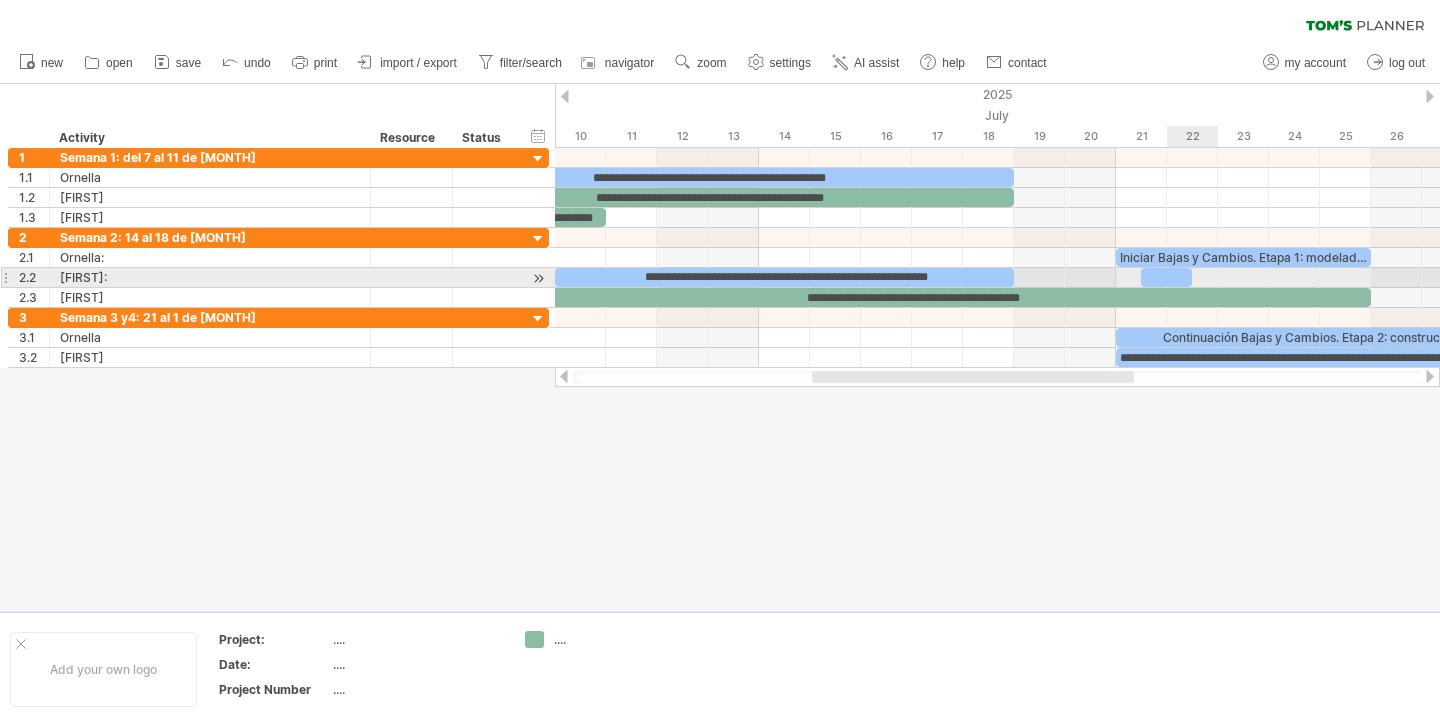 click at bounding box center [1166, 277] 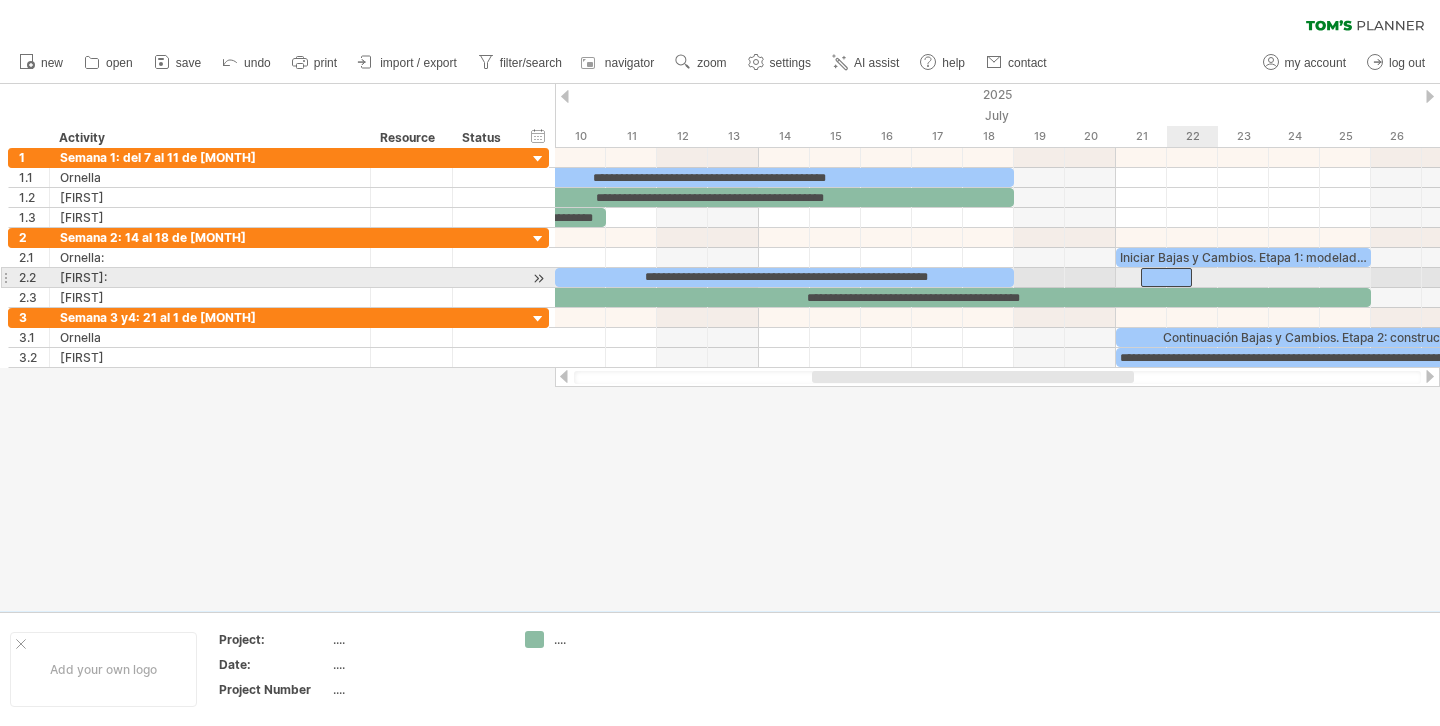 click at bounding box center [1166, 277] 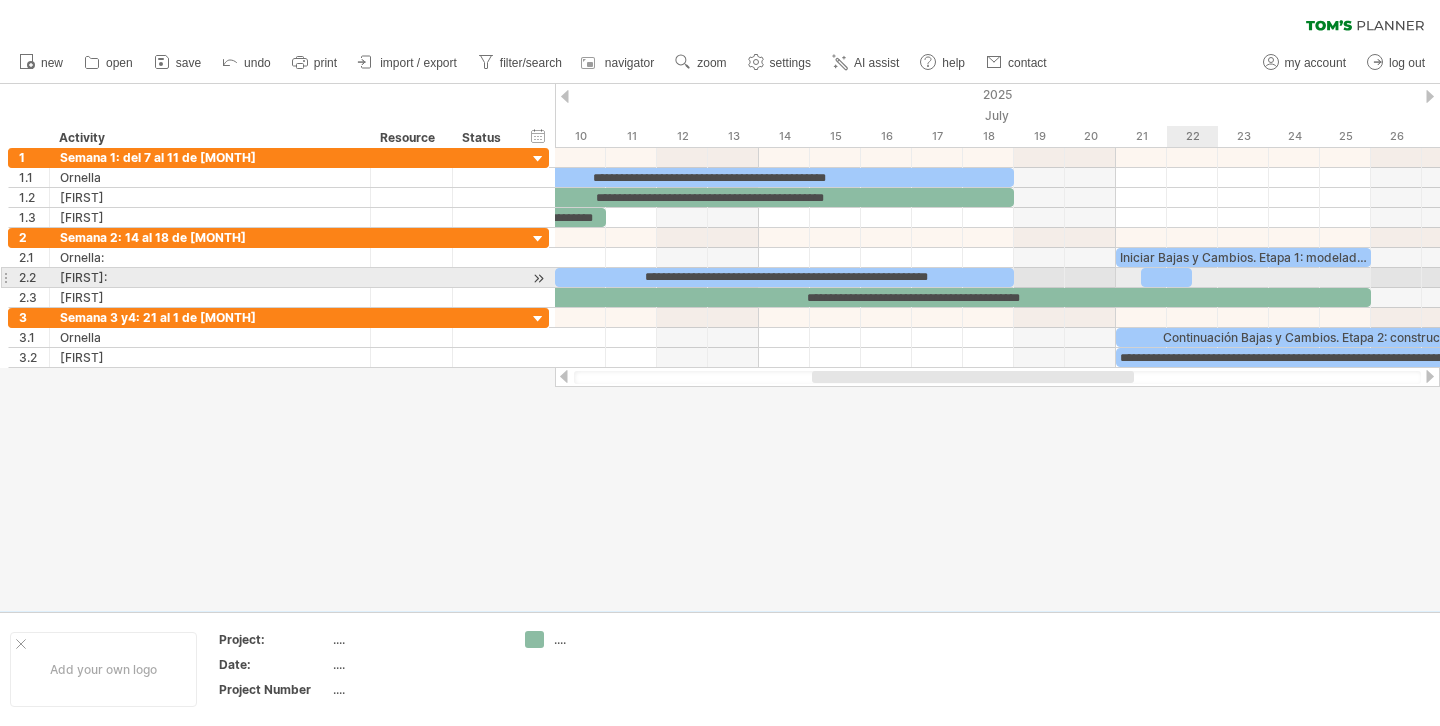 click at bounding box center (1166, 277) 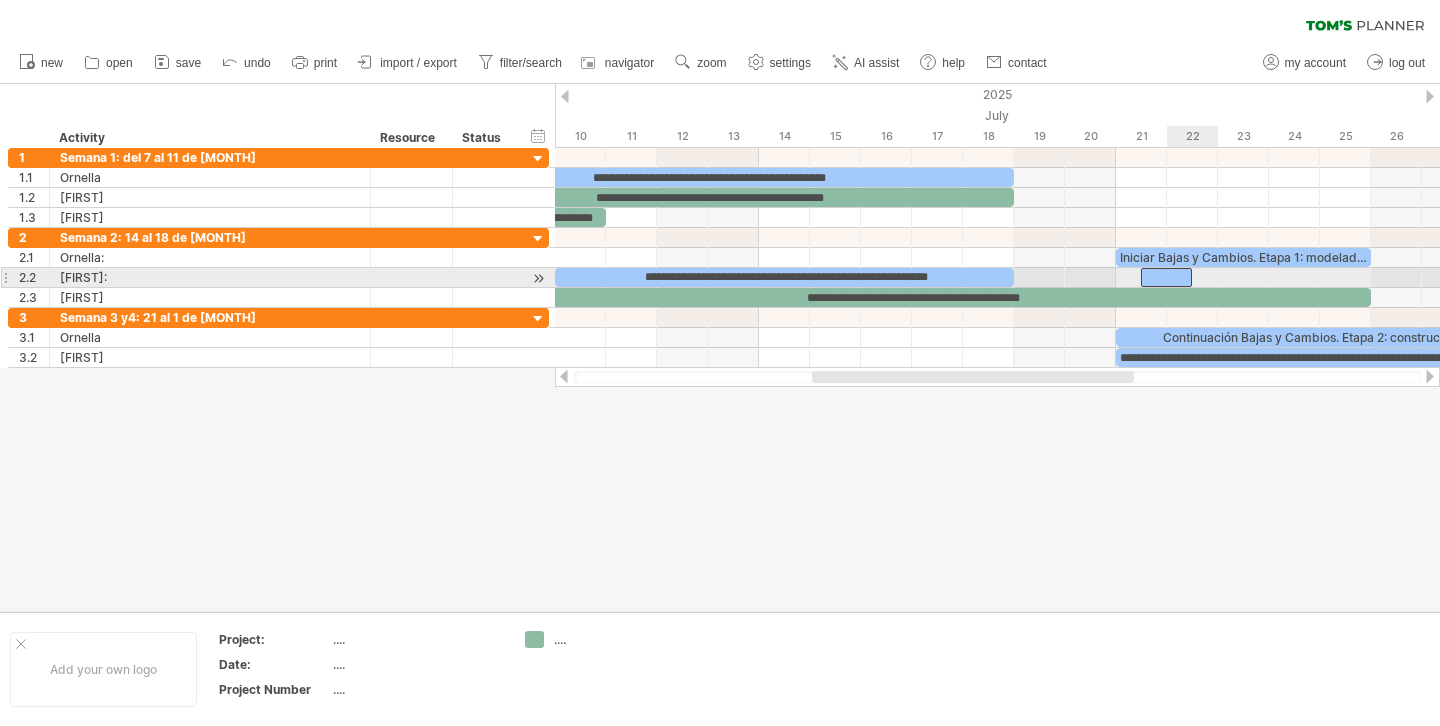 scroll, scrollTop: 0, scrollLeft: 118, axis: horizontal 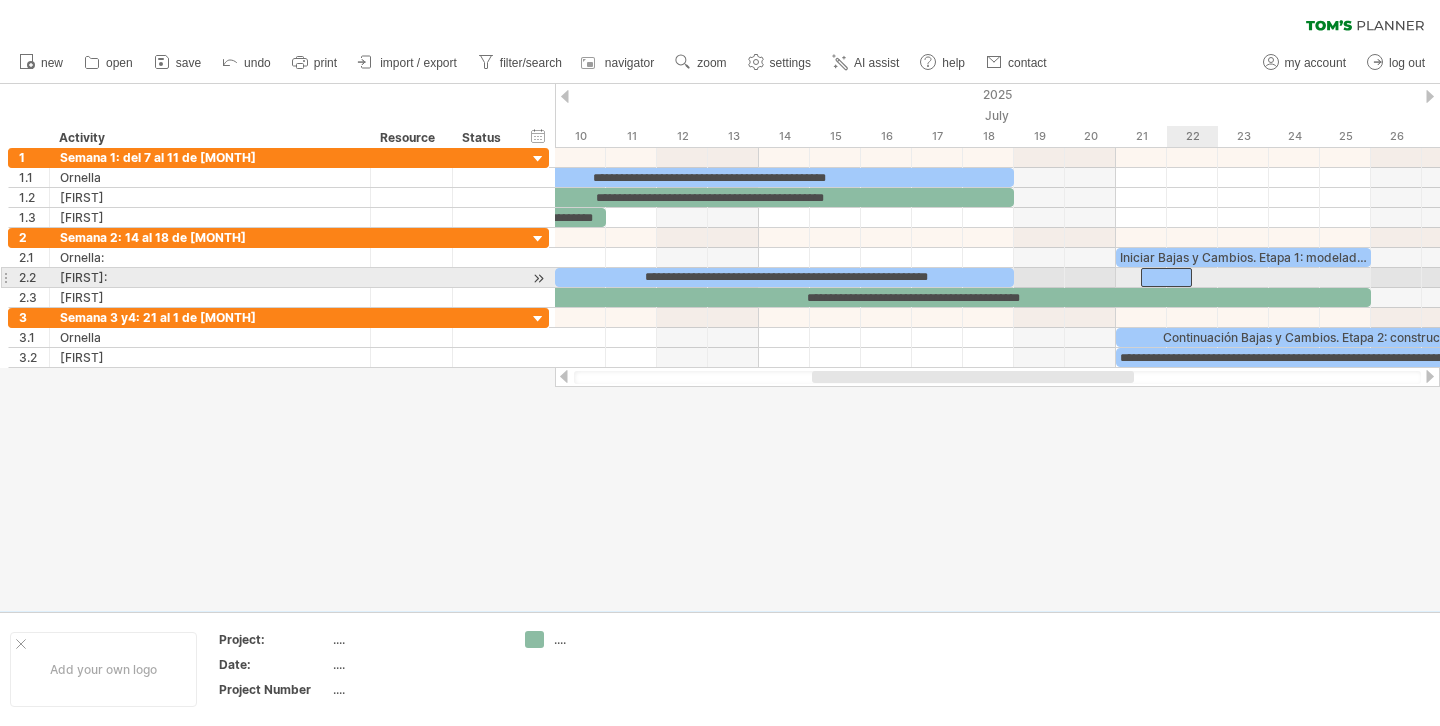 click at bounding box center [997, 278] 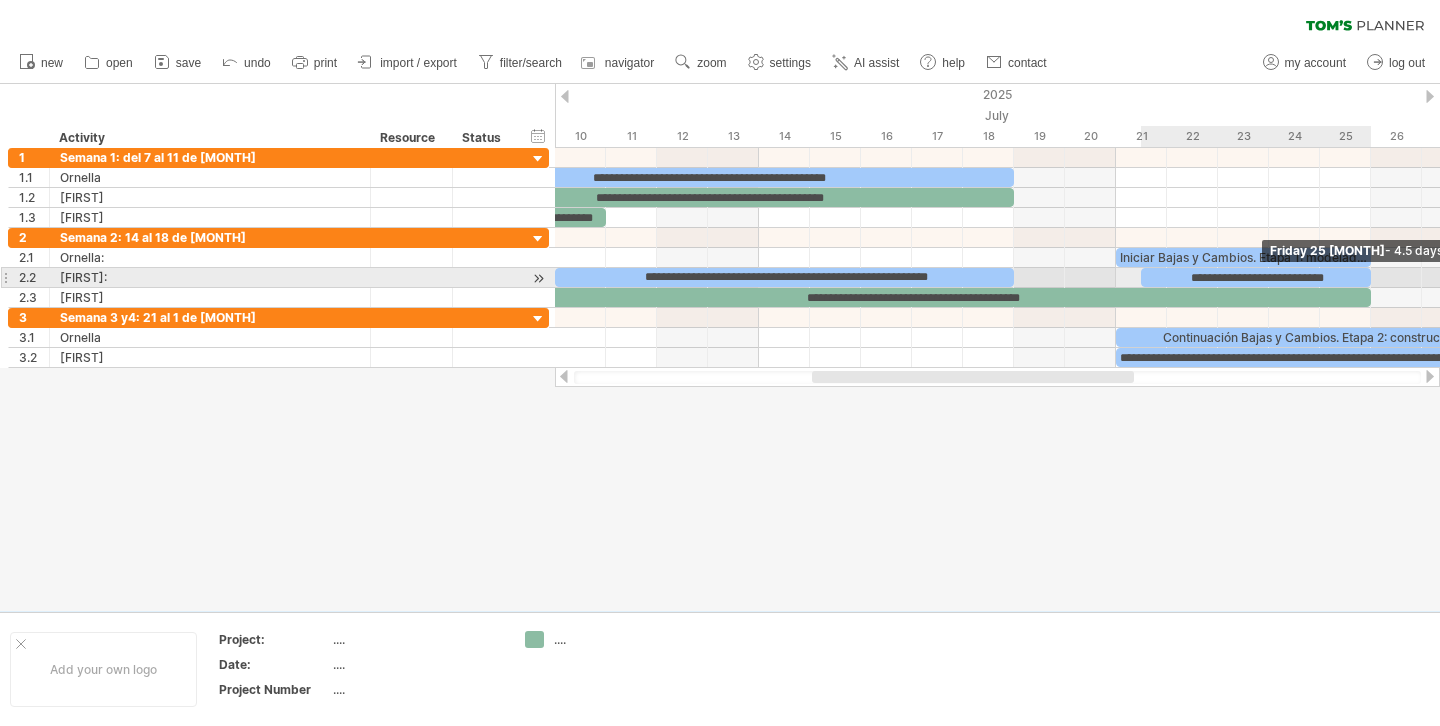 drag, startPoint x: 1189, startPoint y: 274, endPoint x: 1363, endPoint y: 278, distance: 174.04597 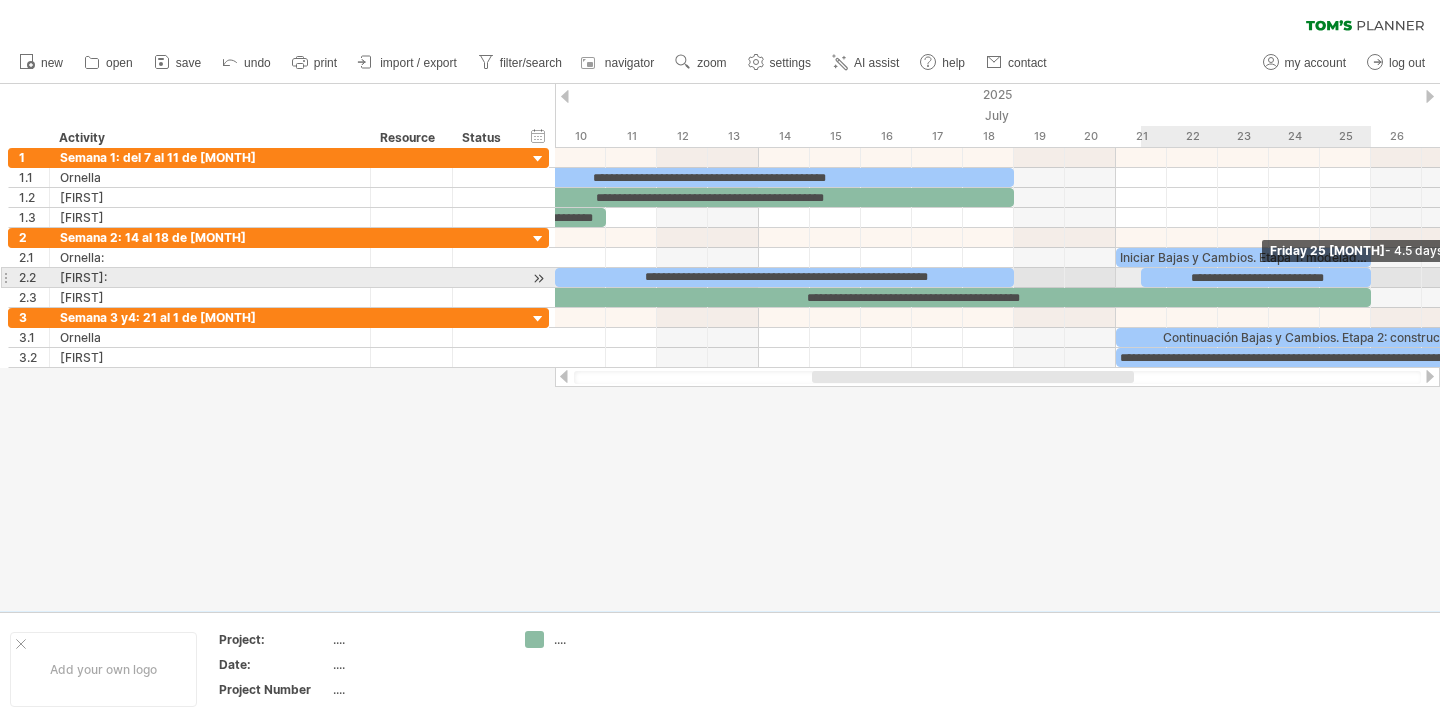 click on "**********" at bounding box center [1256, 277] 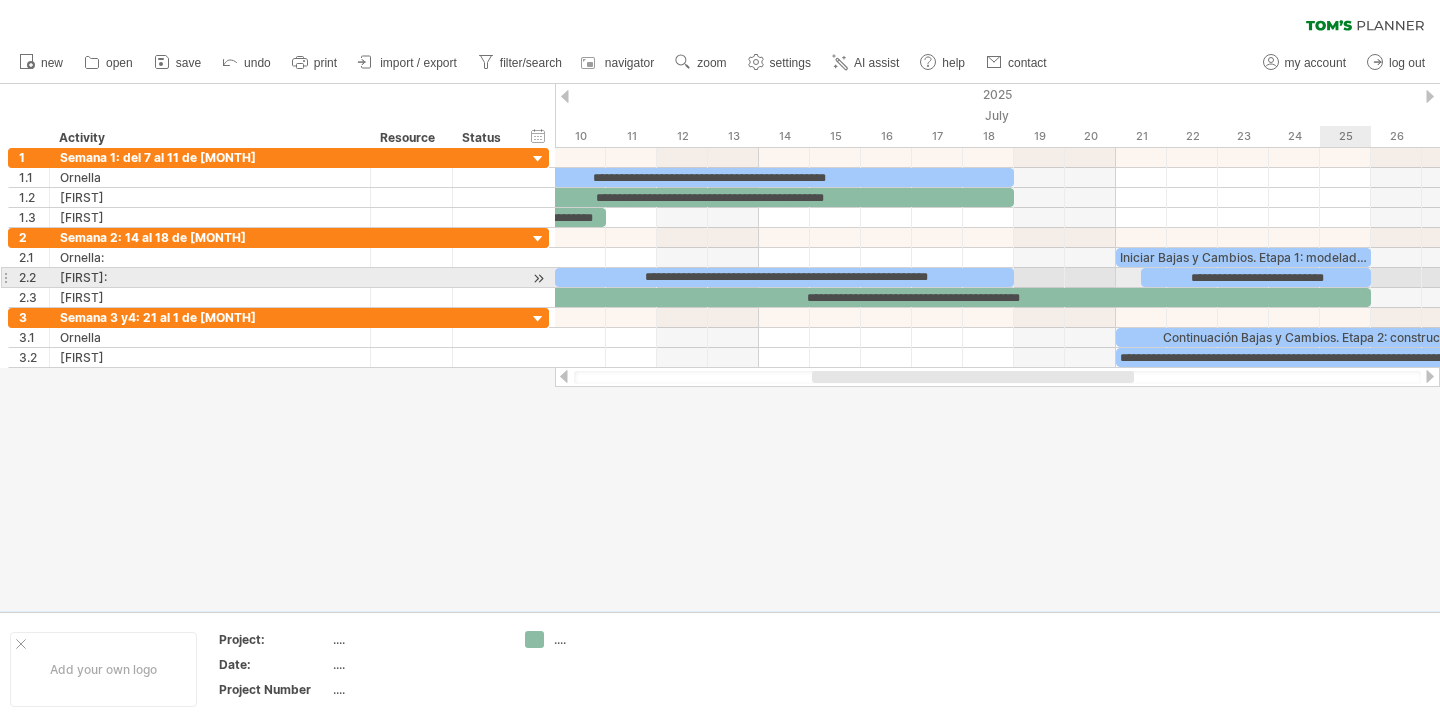 click on "**********" at bounding box center [1256, 277] 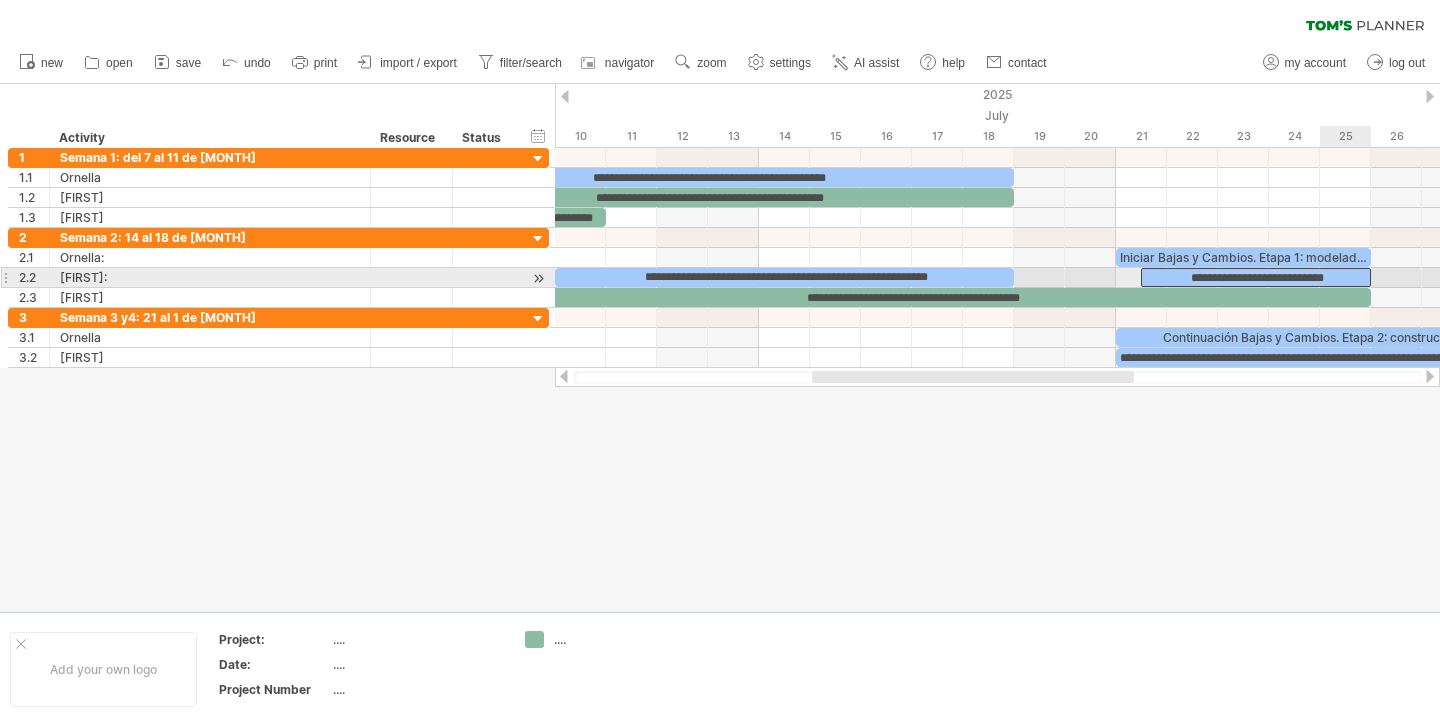 click on "**********" at bounding box center (1256, 277) 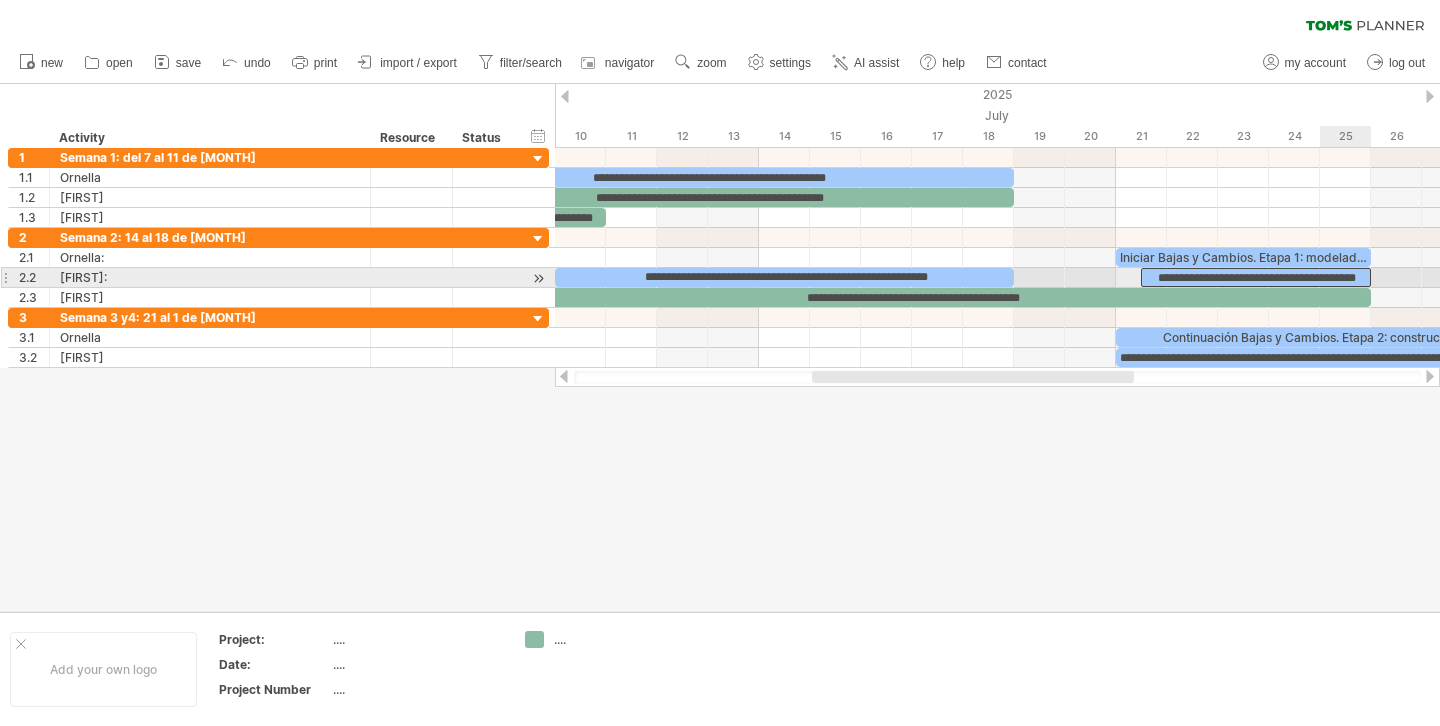 scroll, scrollTop: 0, scrollLeft: 20, axis: horizontal 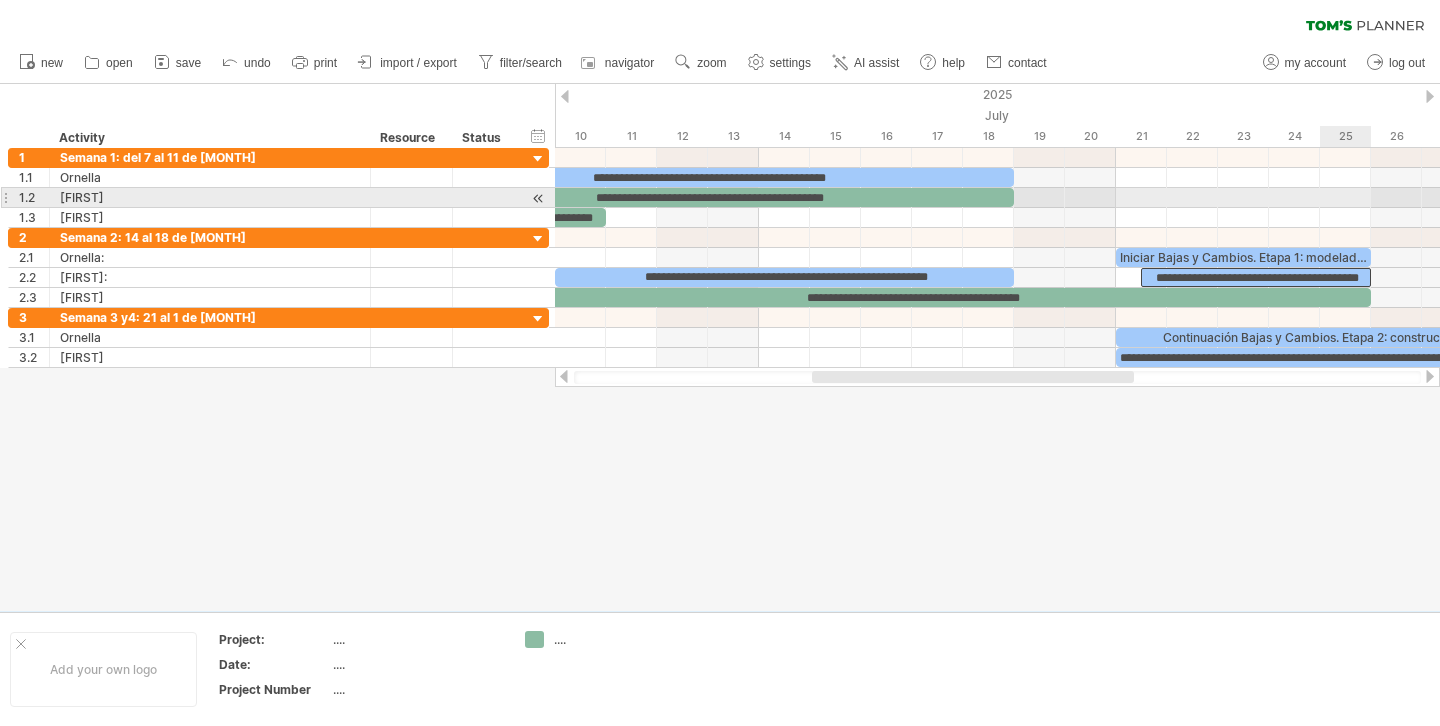 click at bounding box center (997, 198) 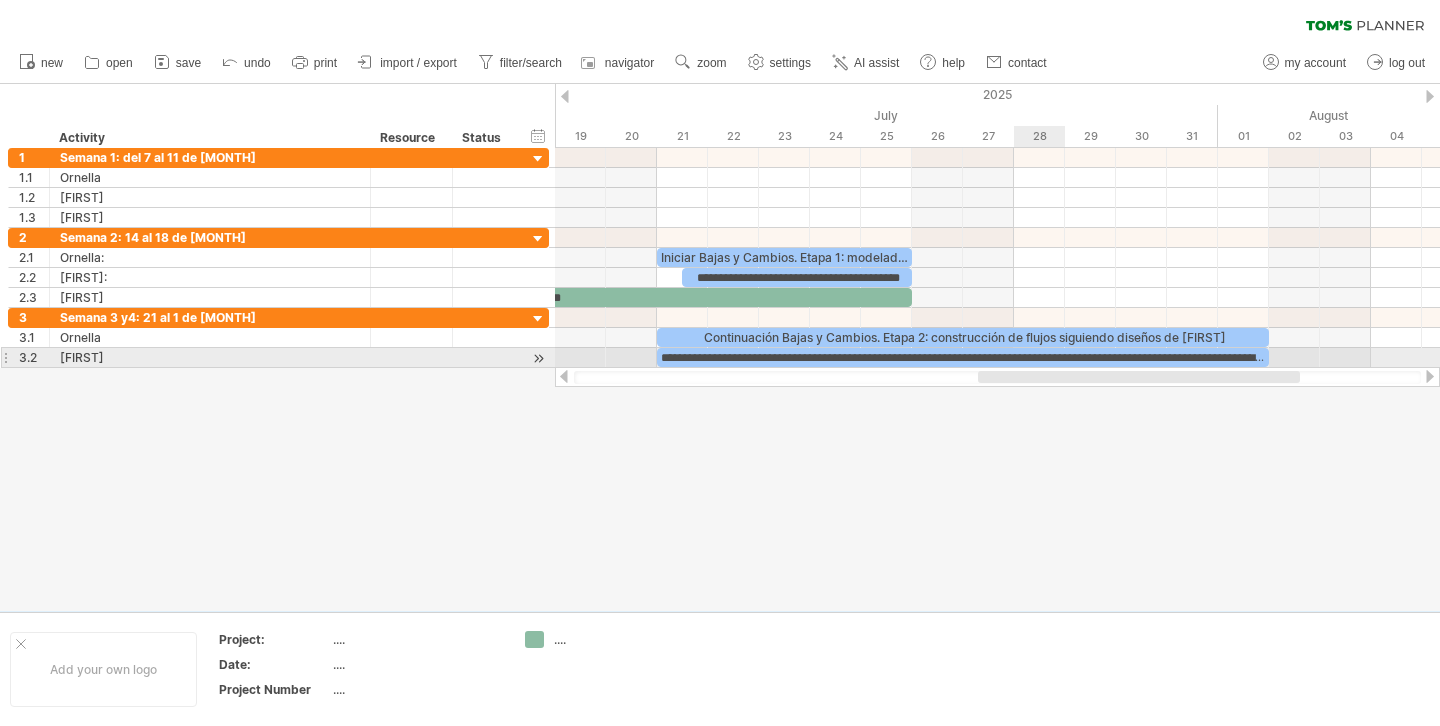 drag, startPoint x: 868, startPoint y: 378, endPoint x: 1035, endPoint y: 351, distance: 169.16855 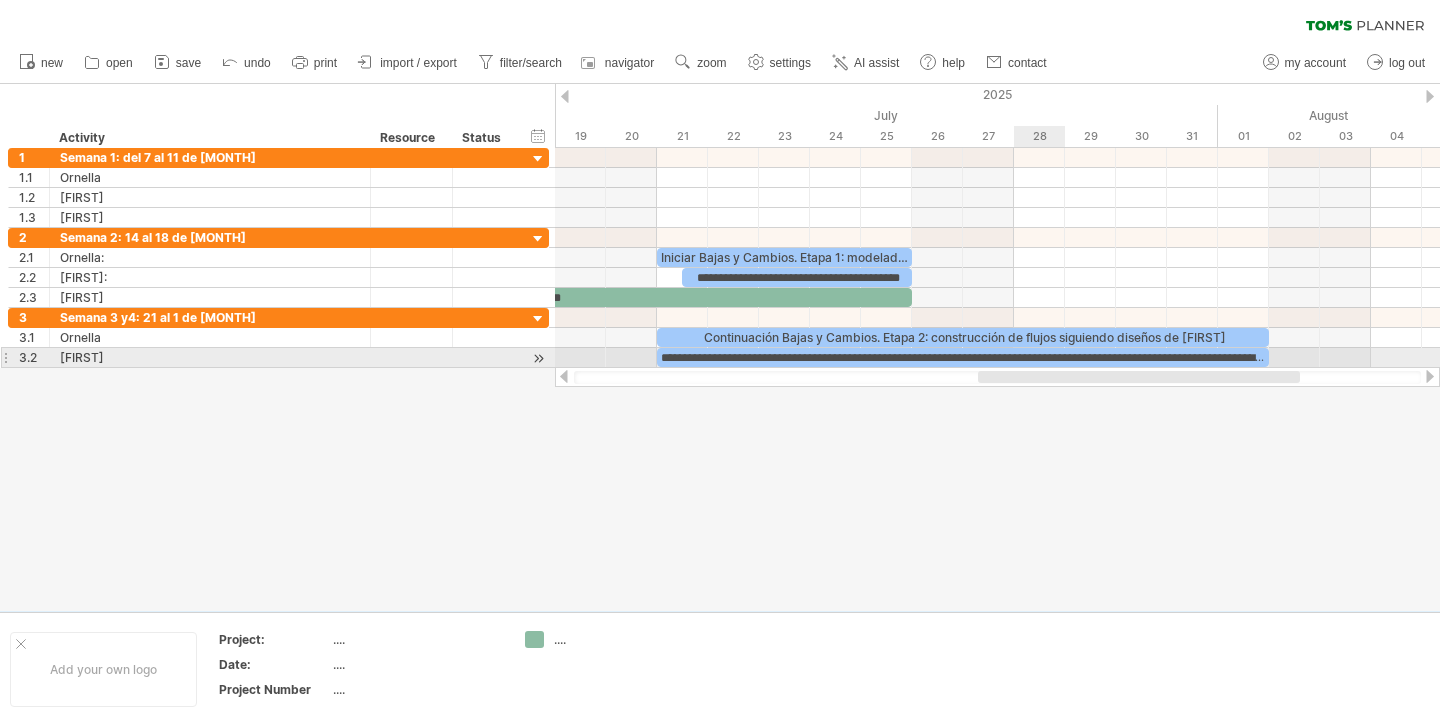 click on "Trying to reach plan.tomsplanner.com
Connected again...
0%
clear filter
new 1" at bounding box center [720, 363] 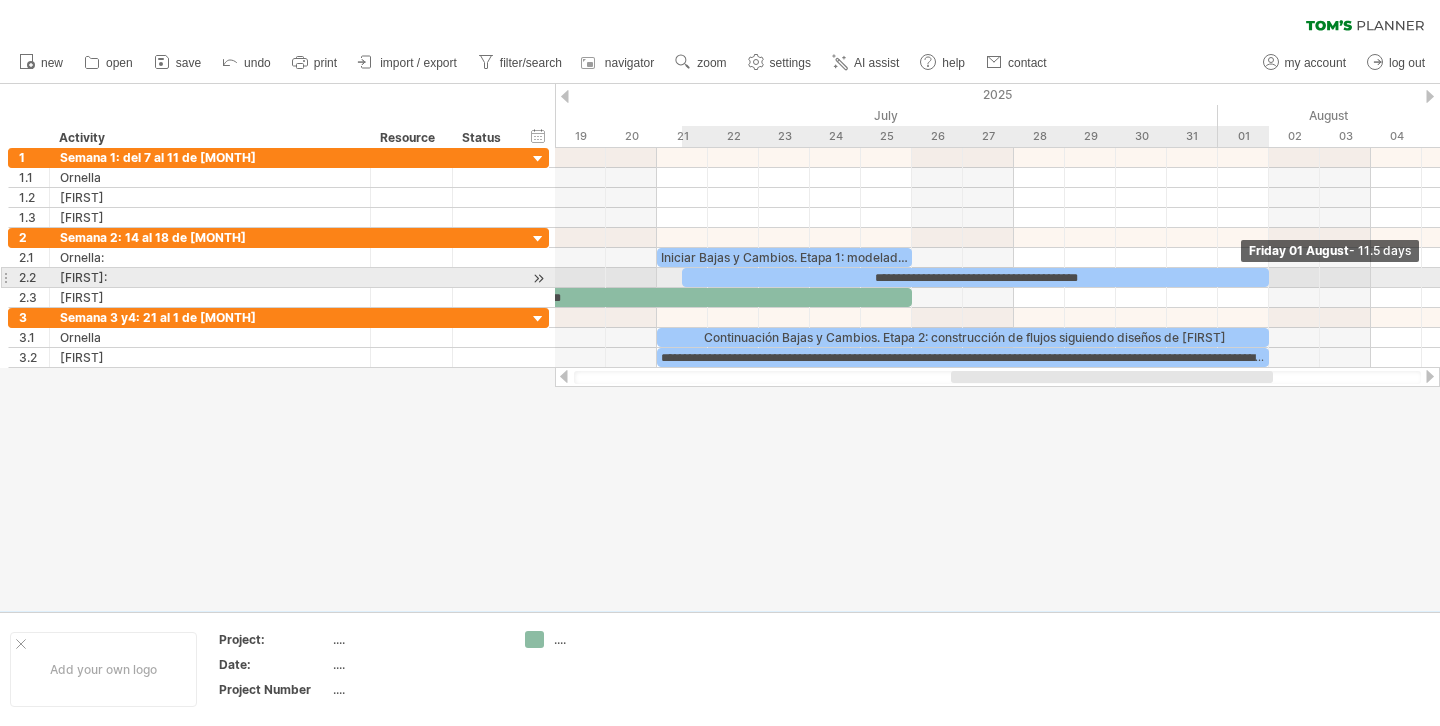 drag, startPoint x: 911, startPoint y: 276, endPoint x: 1264, endPoint y: 277, distance: 353.0014 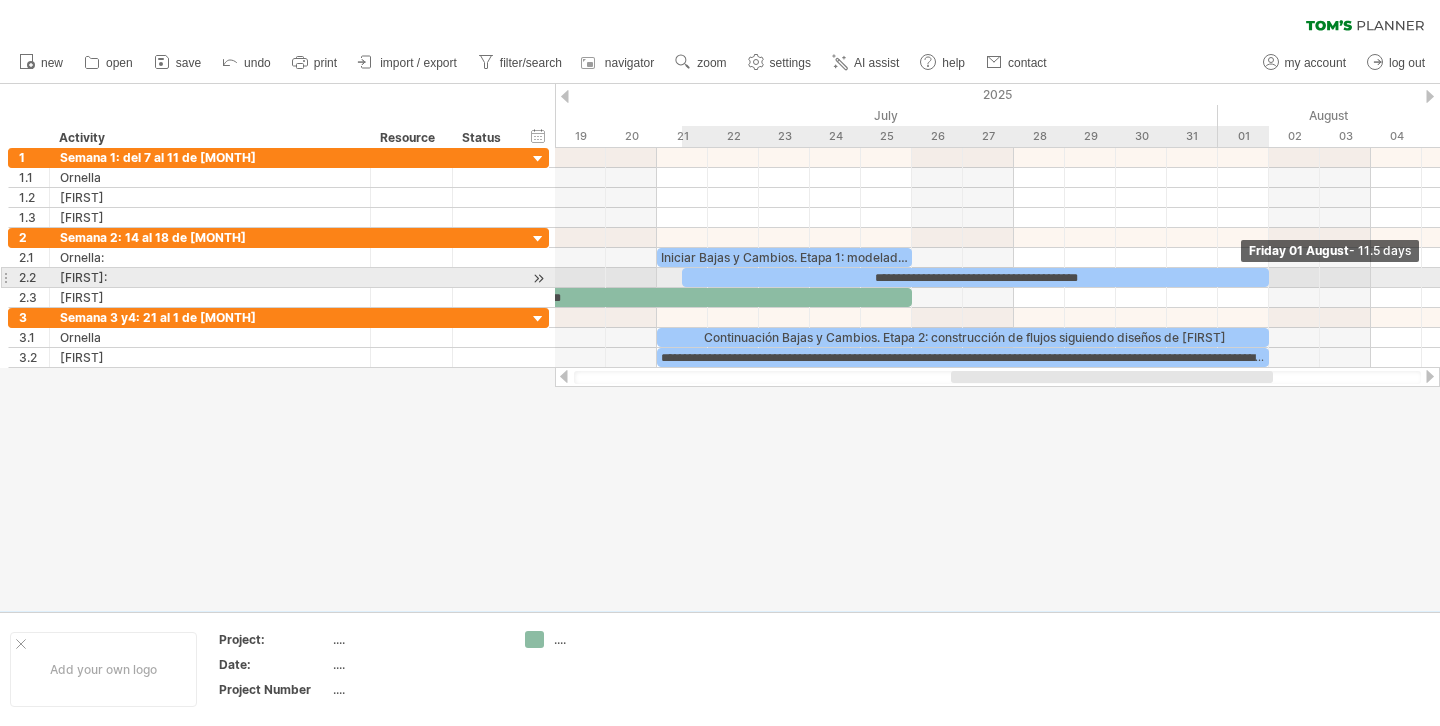 click at bounding box center [1269, 277] 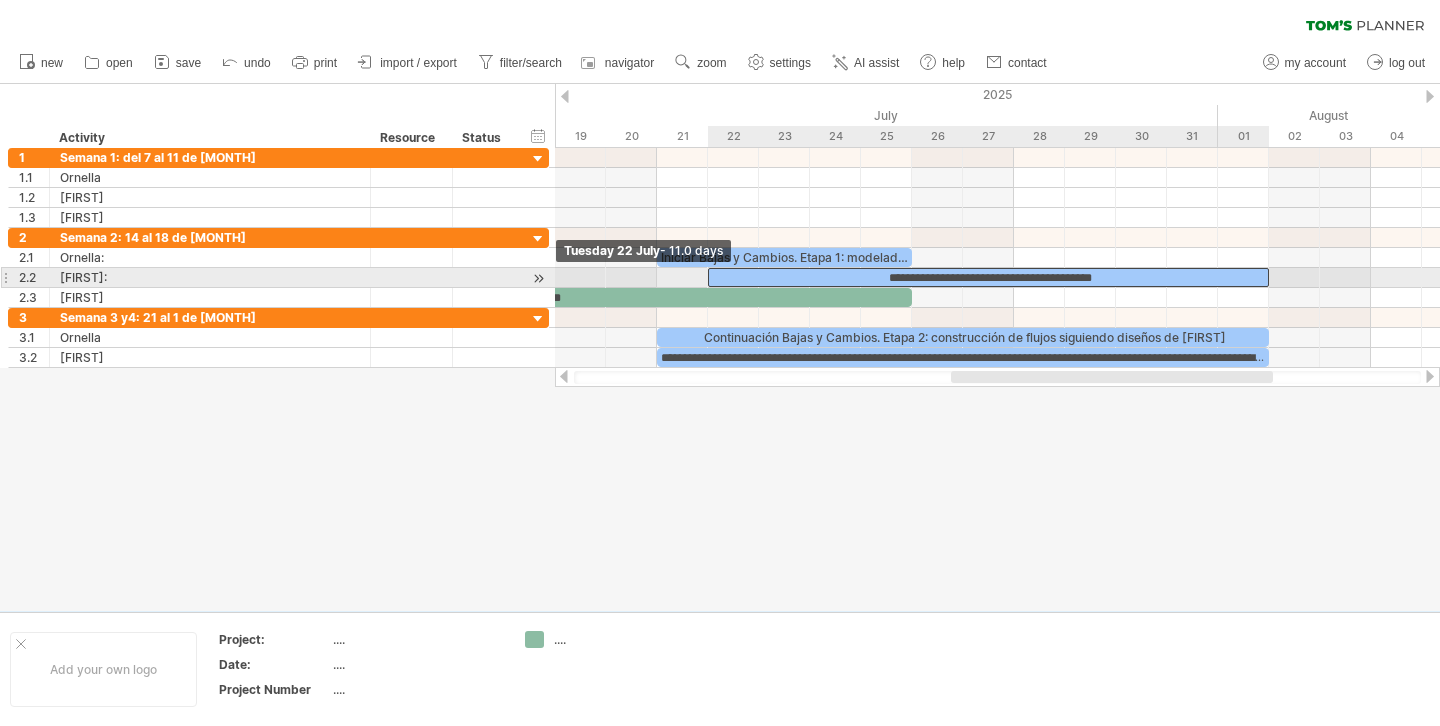 drag, startPoint x: 685, startPoint y: 279, endPoint x: 711, endPoint y: 280, distance: 26.019224 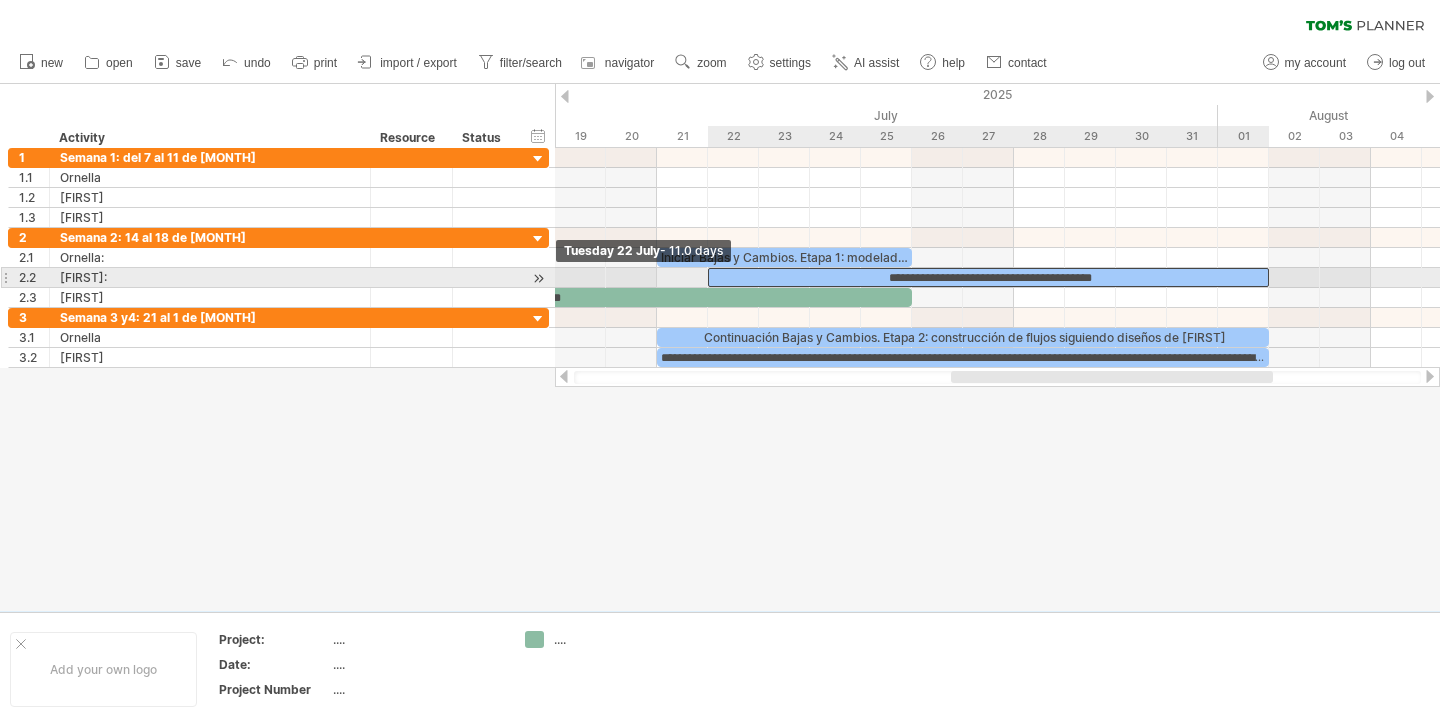 click at bounding box center [708, 277] 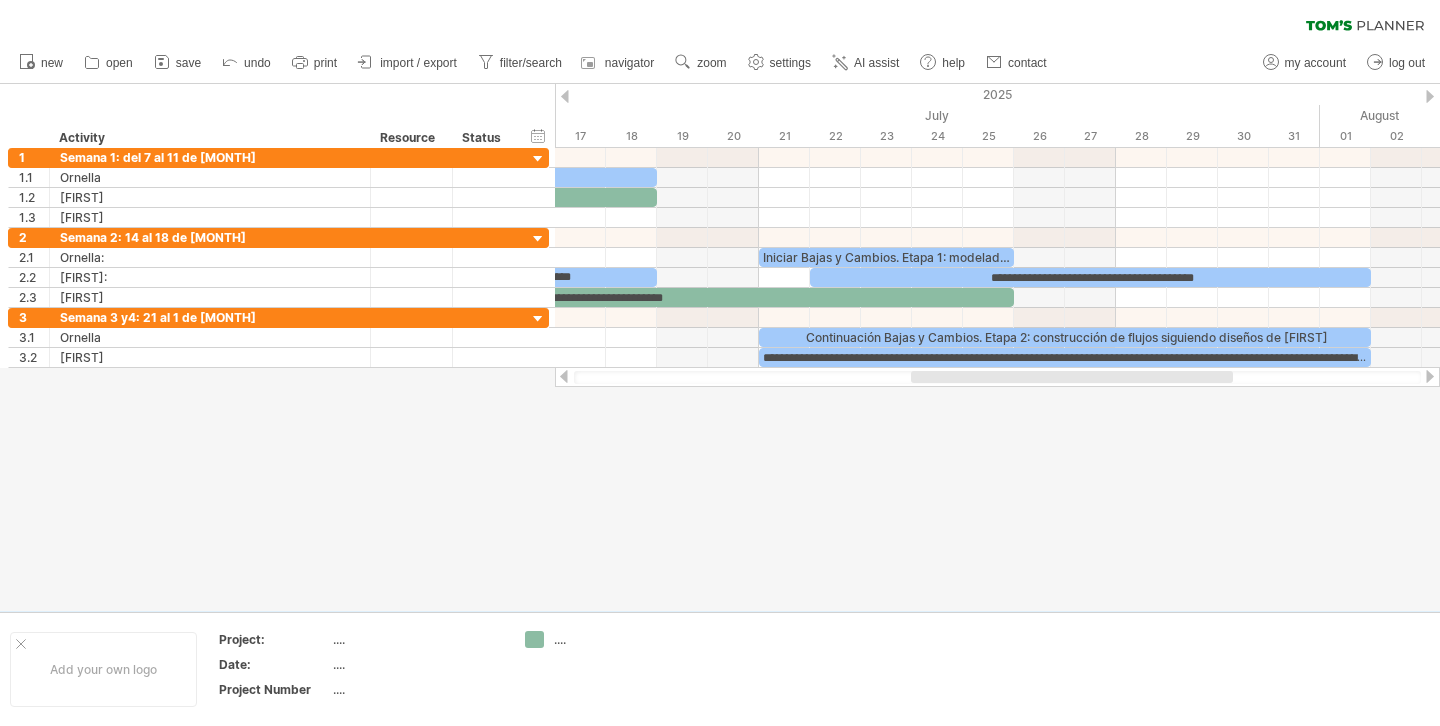 drag, startPoint x: 978, startPoint y: 379, endPoint x: 938, endPoint y: 369, distance: 41.231056 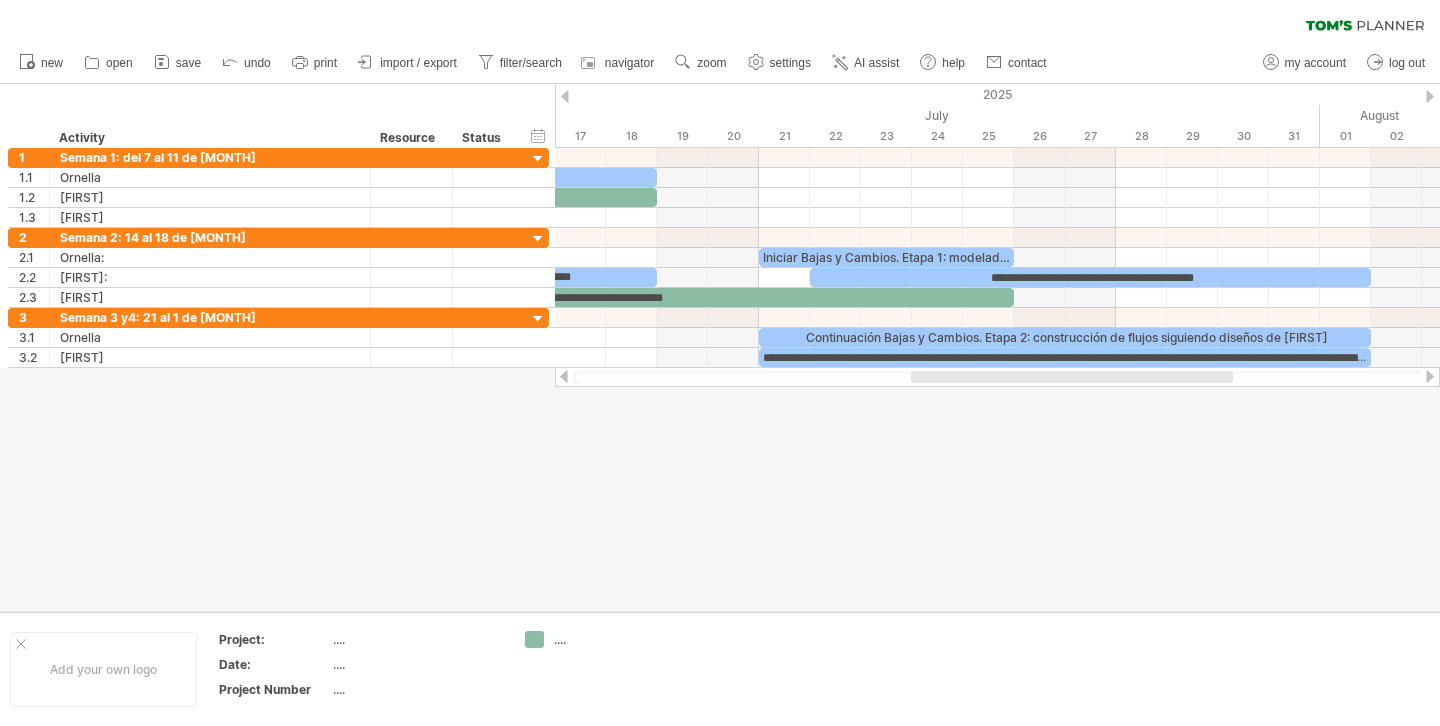 click at bounding box center [997, 377] 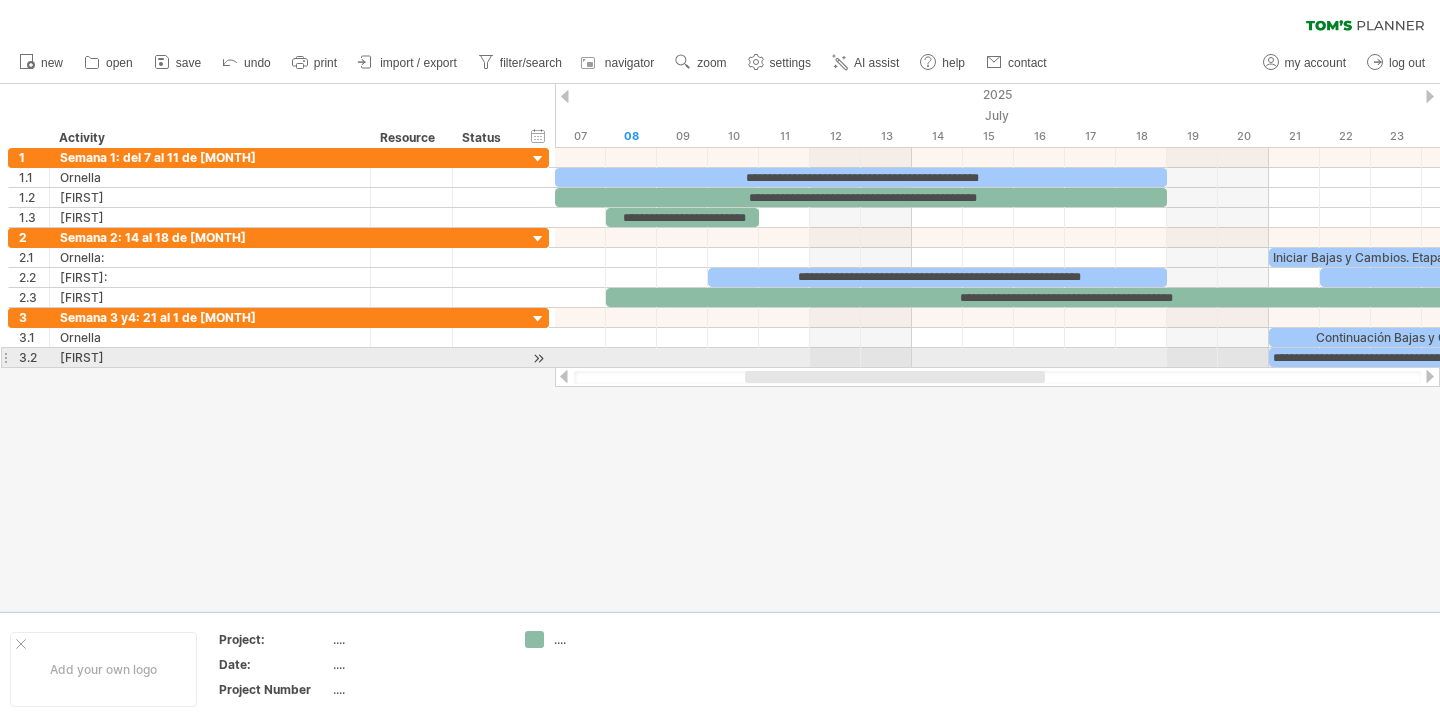 drag, startPoint x: 1088, startPoint y: 373, endPoint x: 902, endPoint y: 368, distance: 186.0672 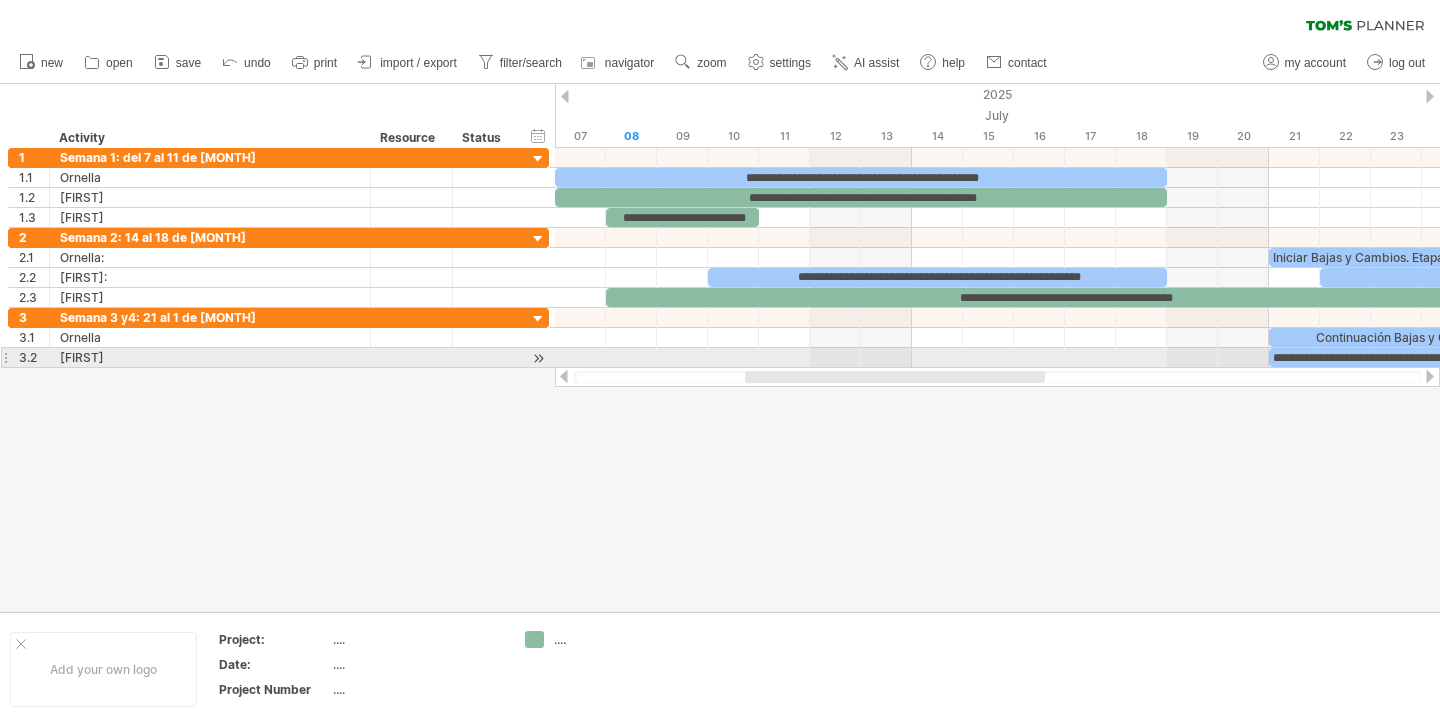 click at bounding box center (997, 377) 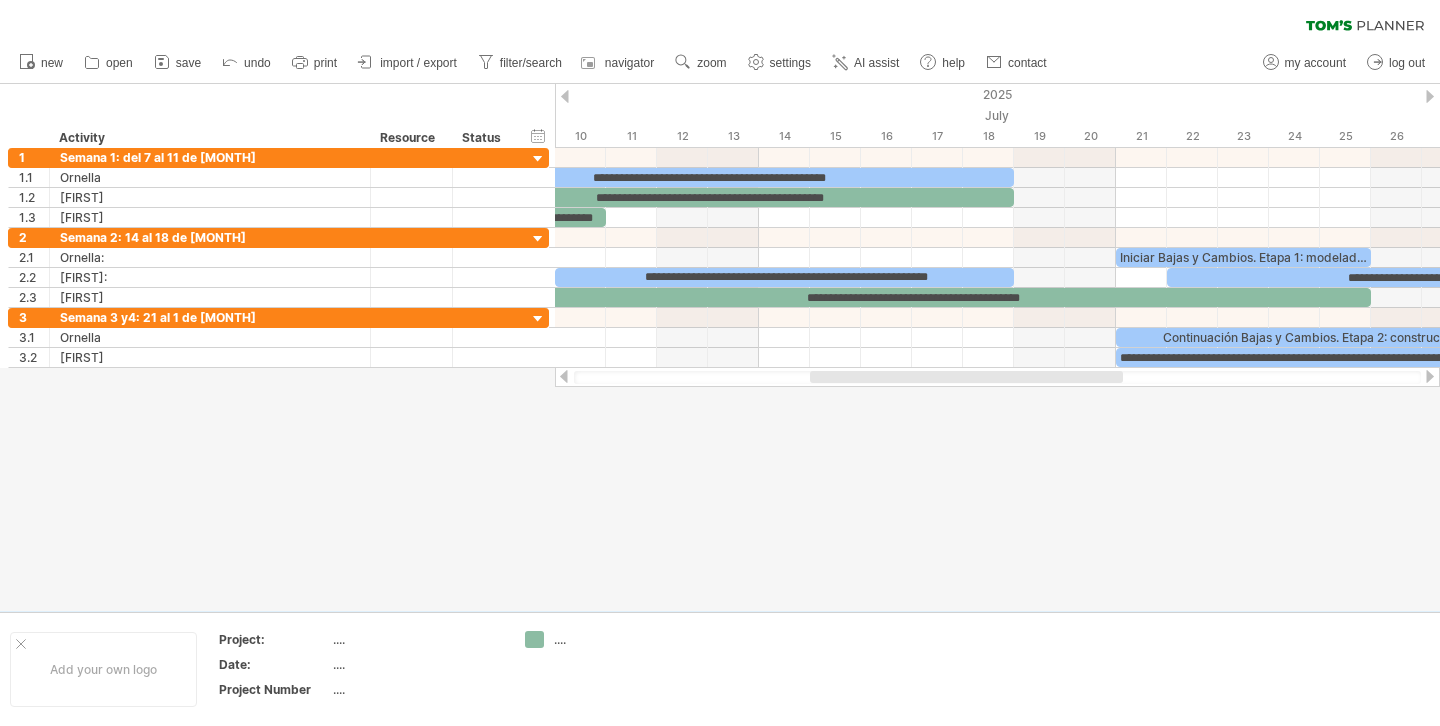 drag, startPoint x: 941, startPoint y: 376, endPoint x: 995, endPoint y: 378, distance: 54.037025 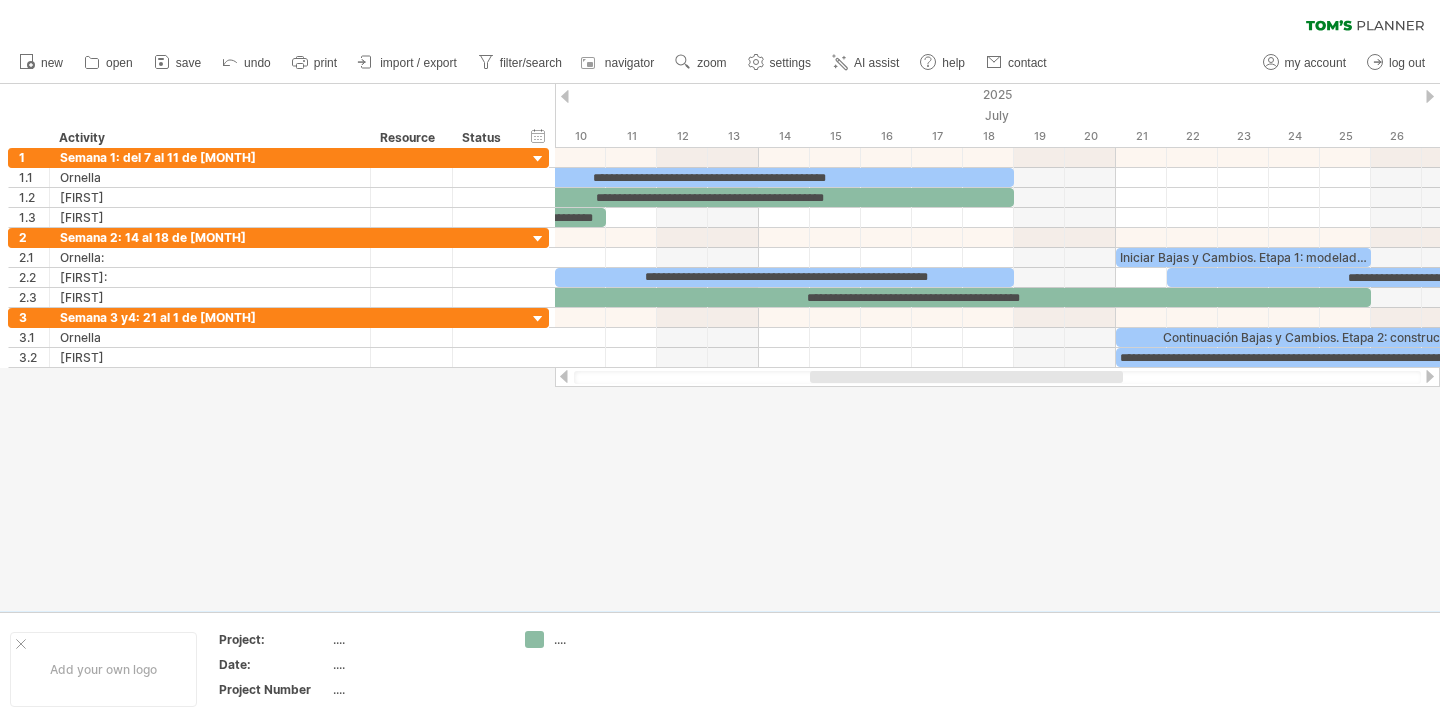 click at bounding box center [966, 377] 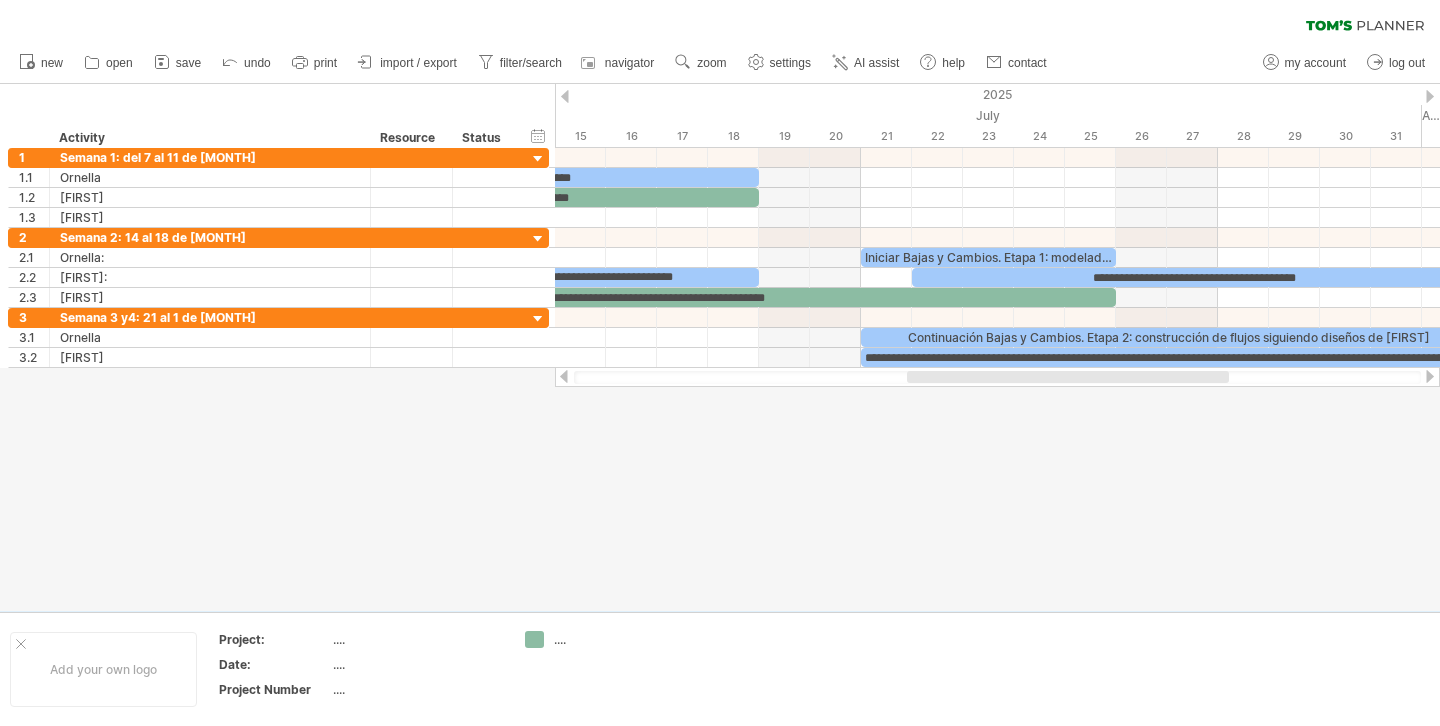 drag, startPoint x: 995, startPoint y: 378, endPoint x: 1090, endPoint y: 380, distance: 95.02105 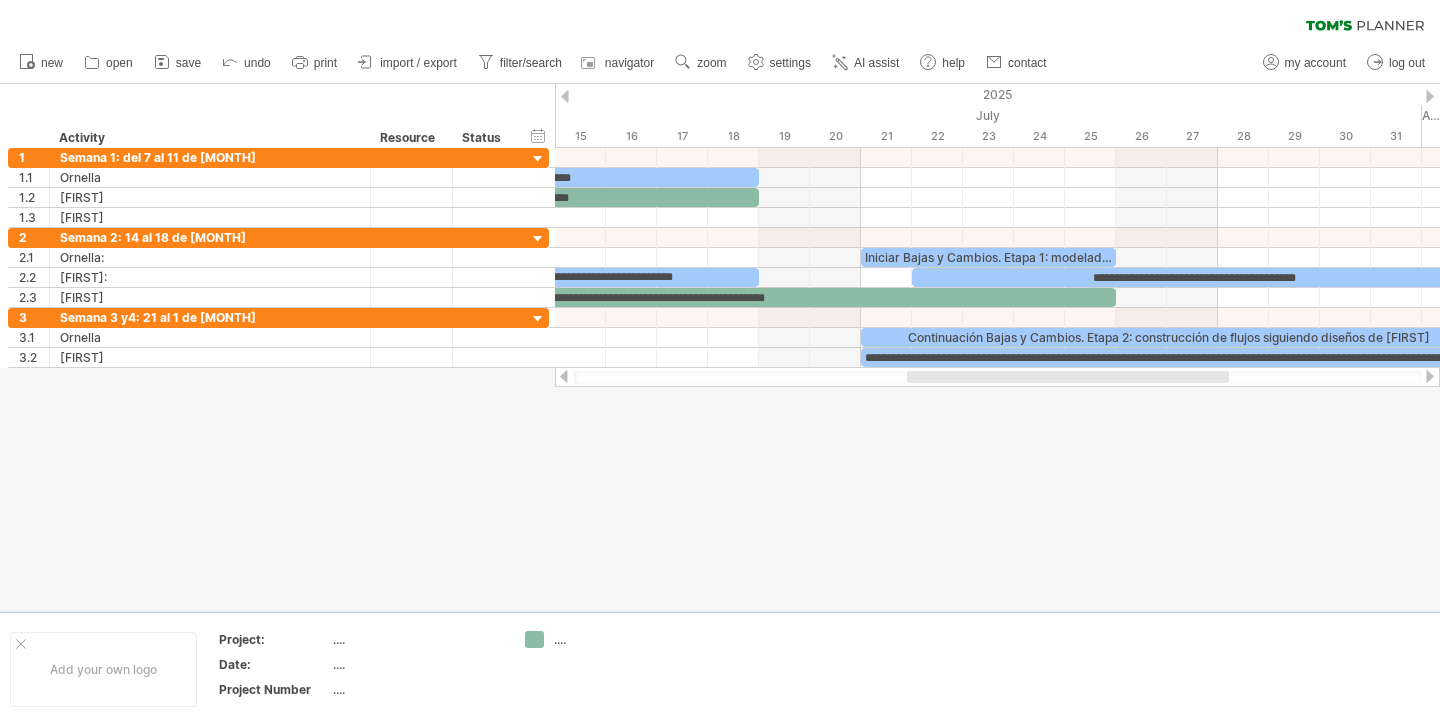 click at bounding box center [1068, 377] 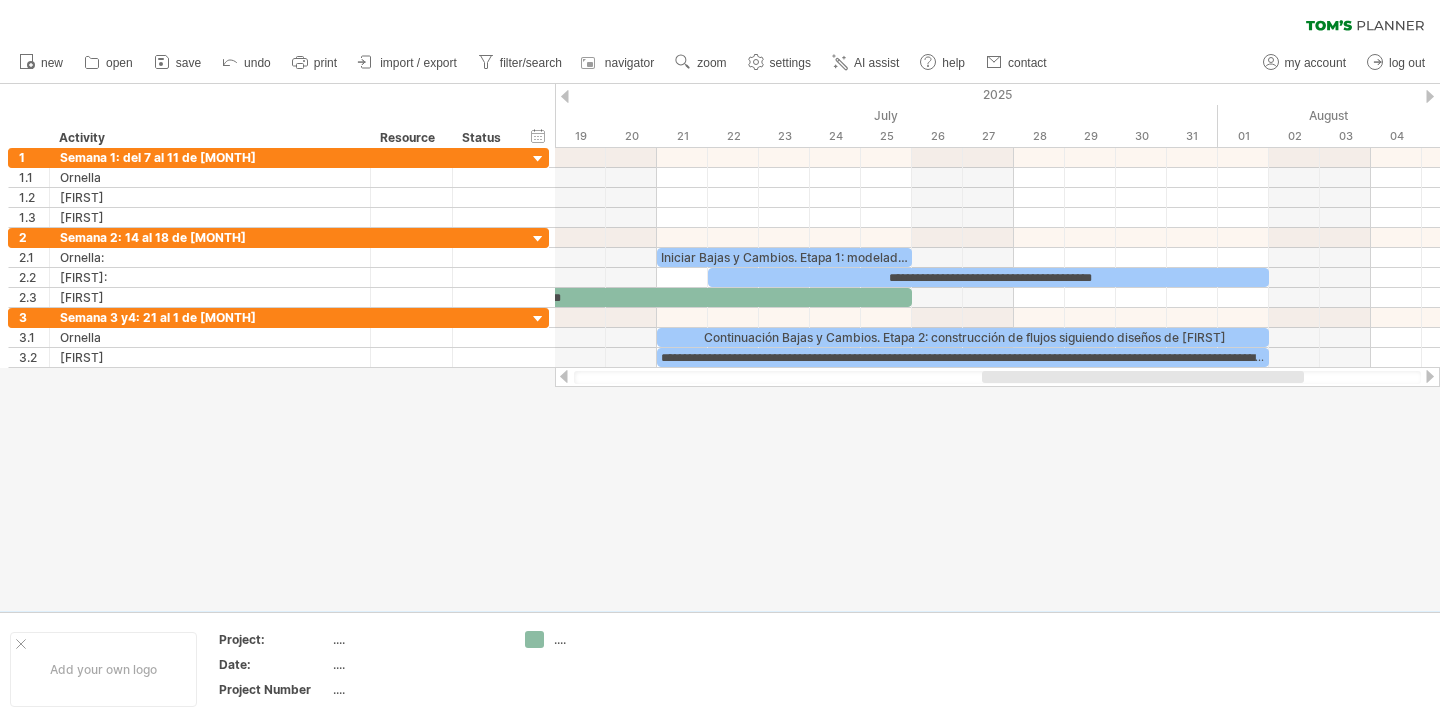 drag, startPoint x: 1090, startPoint y: 377, endPoint x: 1167, endPoint y: 377, distance: 77 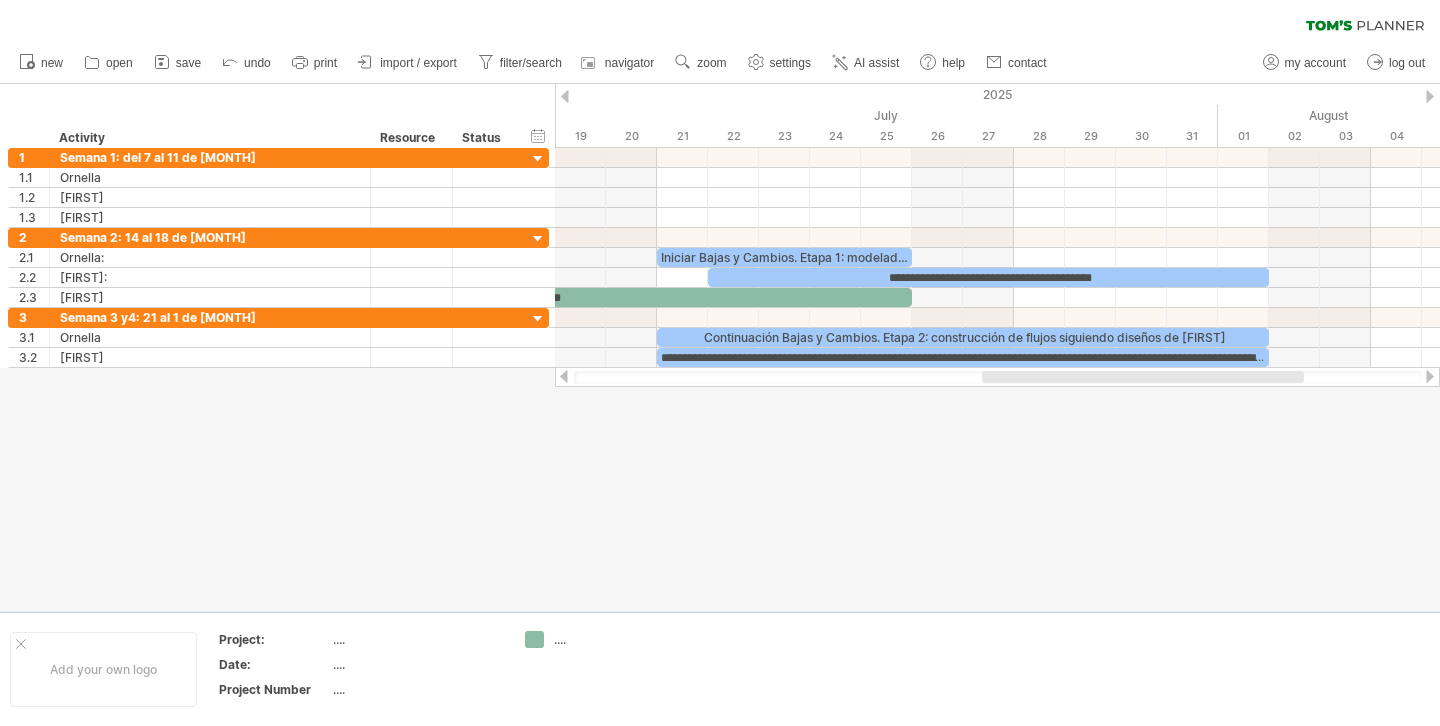 click at bounding box center [1143, 377] 